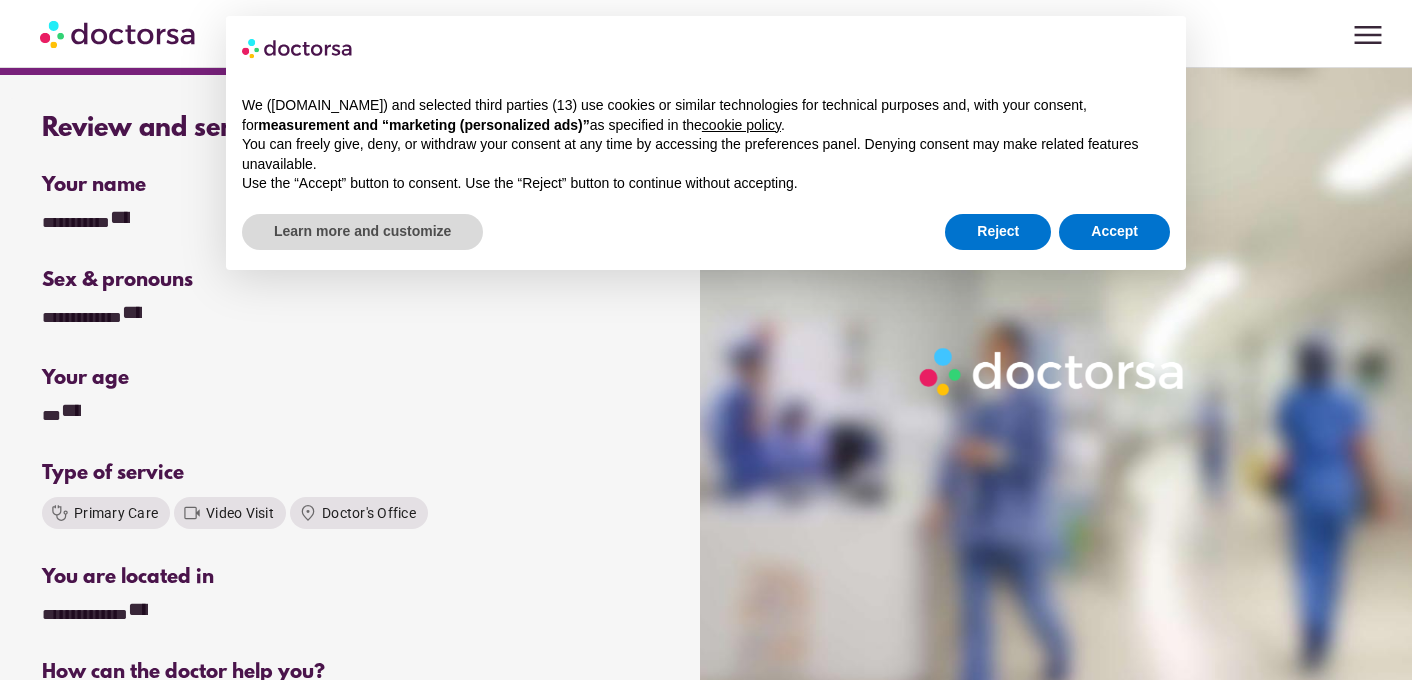 scroll, scrollTop: 0, scrollLeft: 0, axis: both 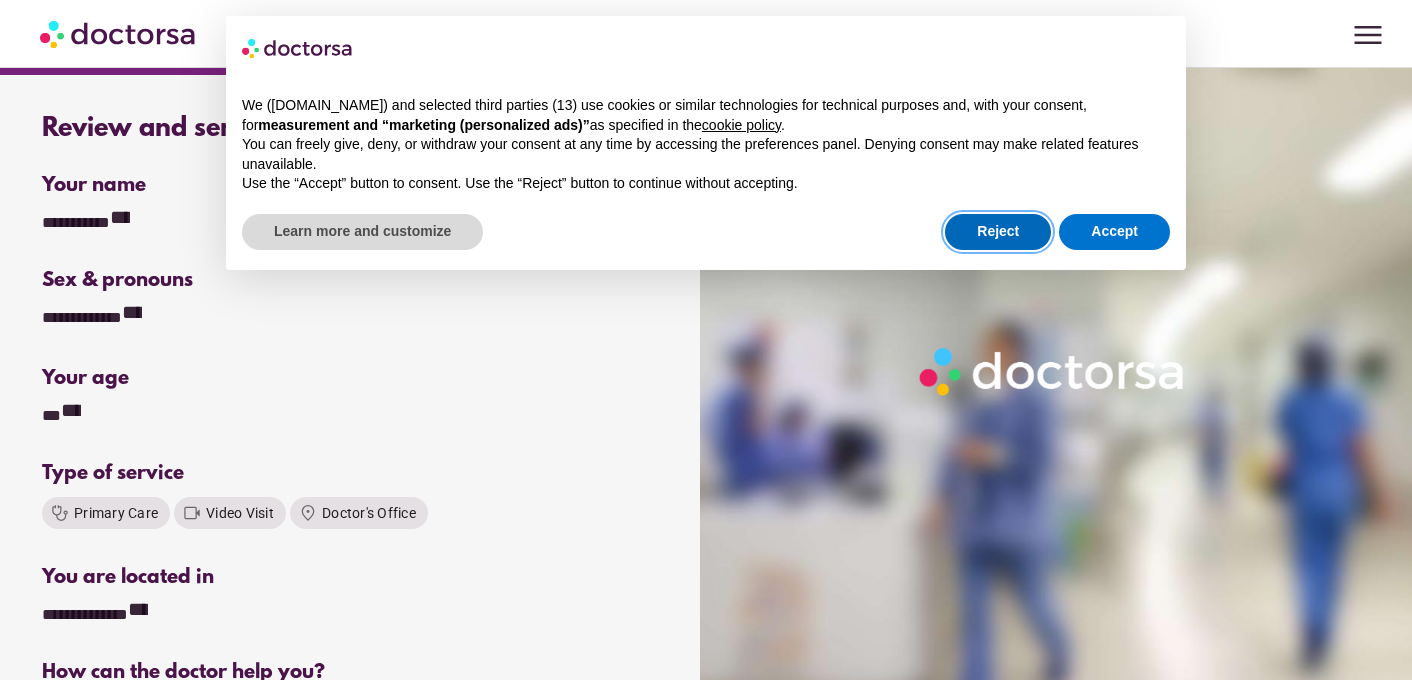 click on "Reject" at bounding box center [998, 232] 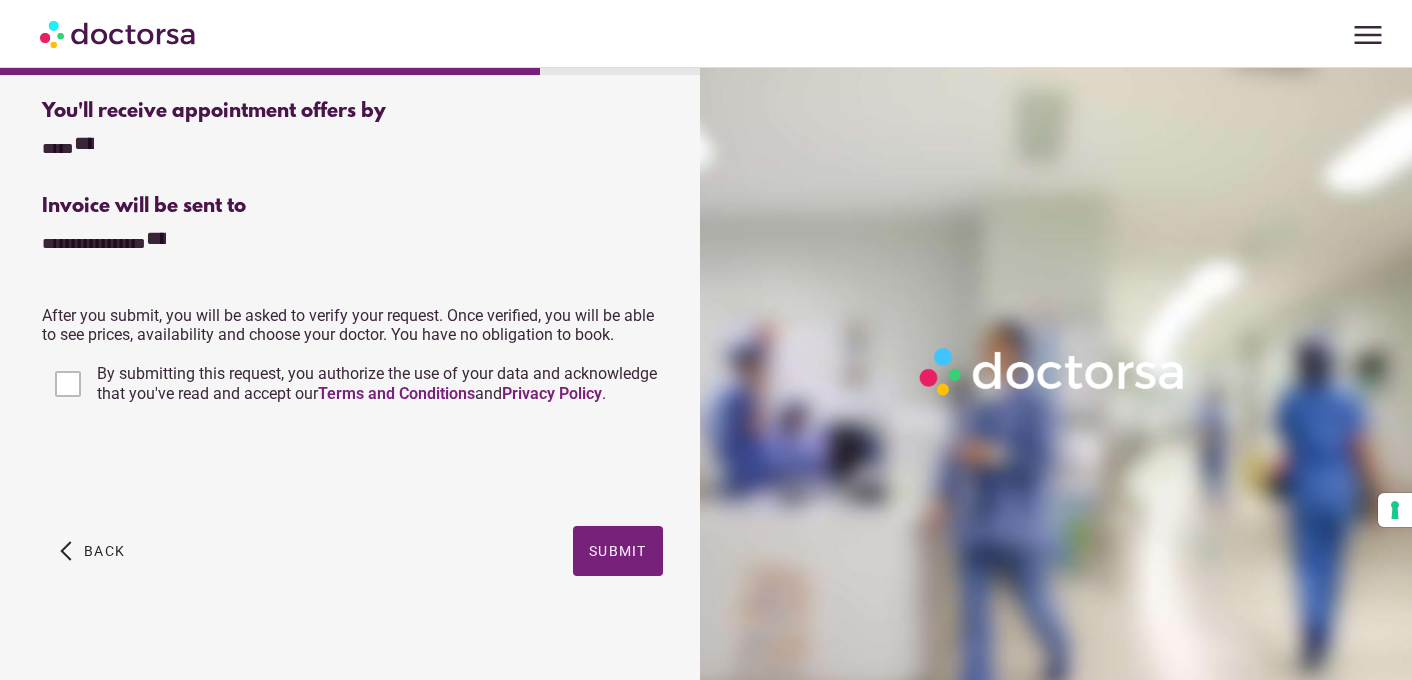 scroll, scrollTop: 834, scrollLeft: 0, axis: vertical 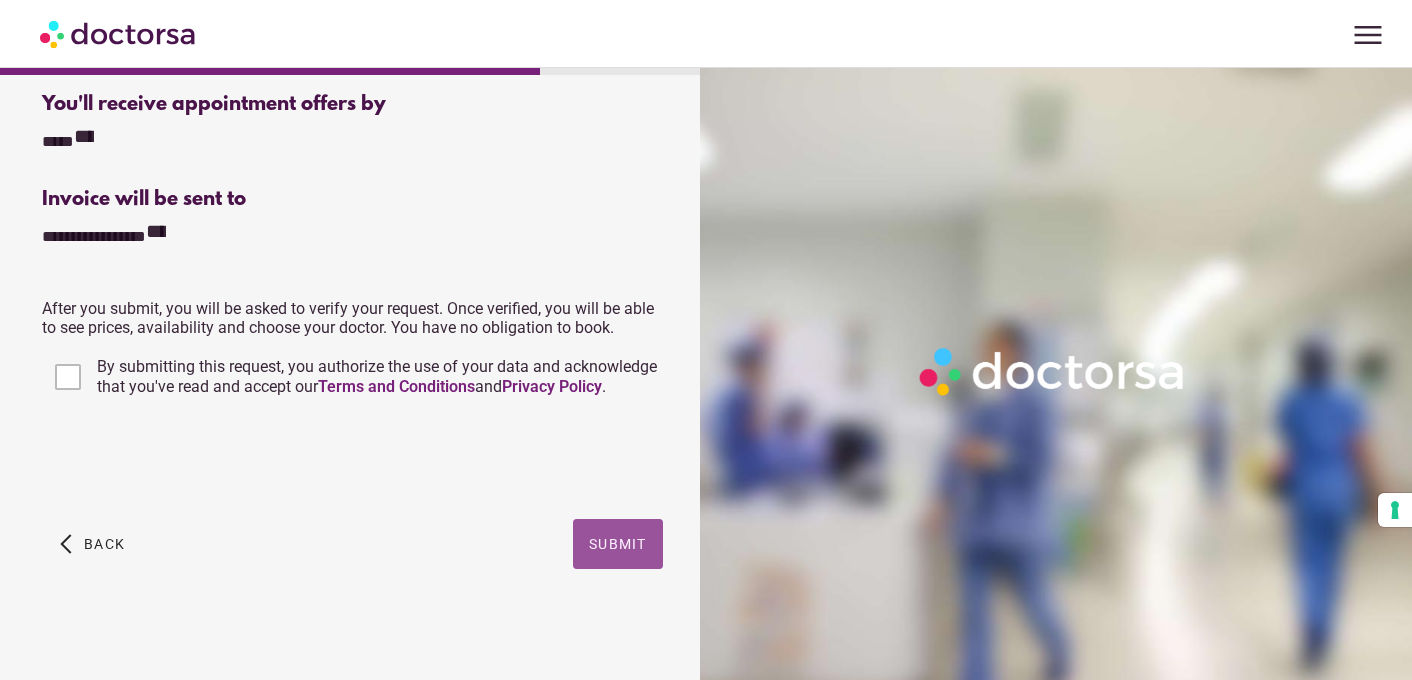 click on "Submit" at bounding box center [618, 544] 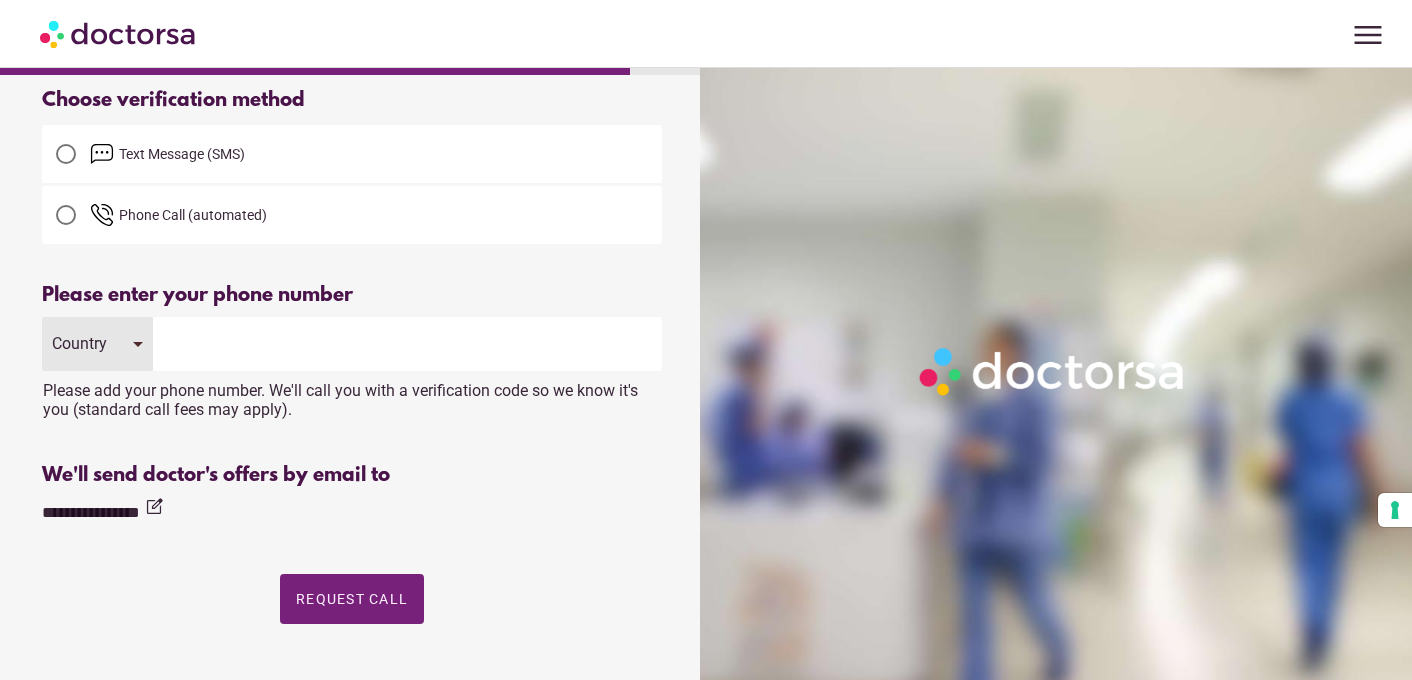 scroll, scrollTop: 82, scrollLeft: 0, axis: vertical 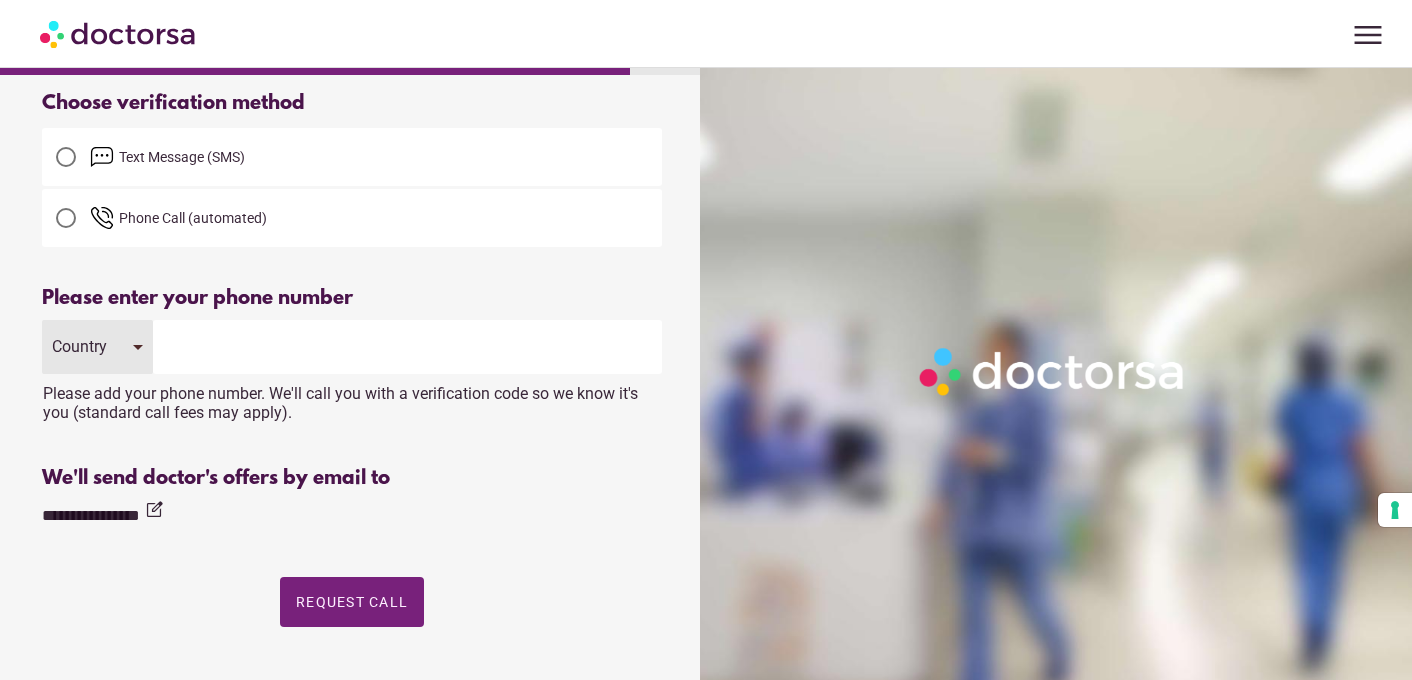 click on "Country" at bounding box center (97, 347) 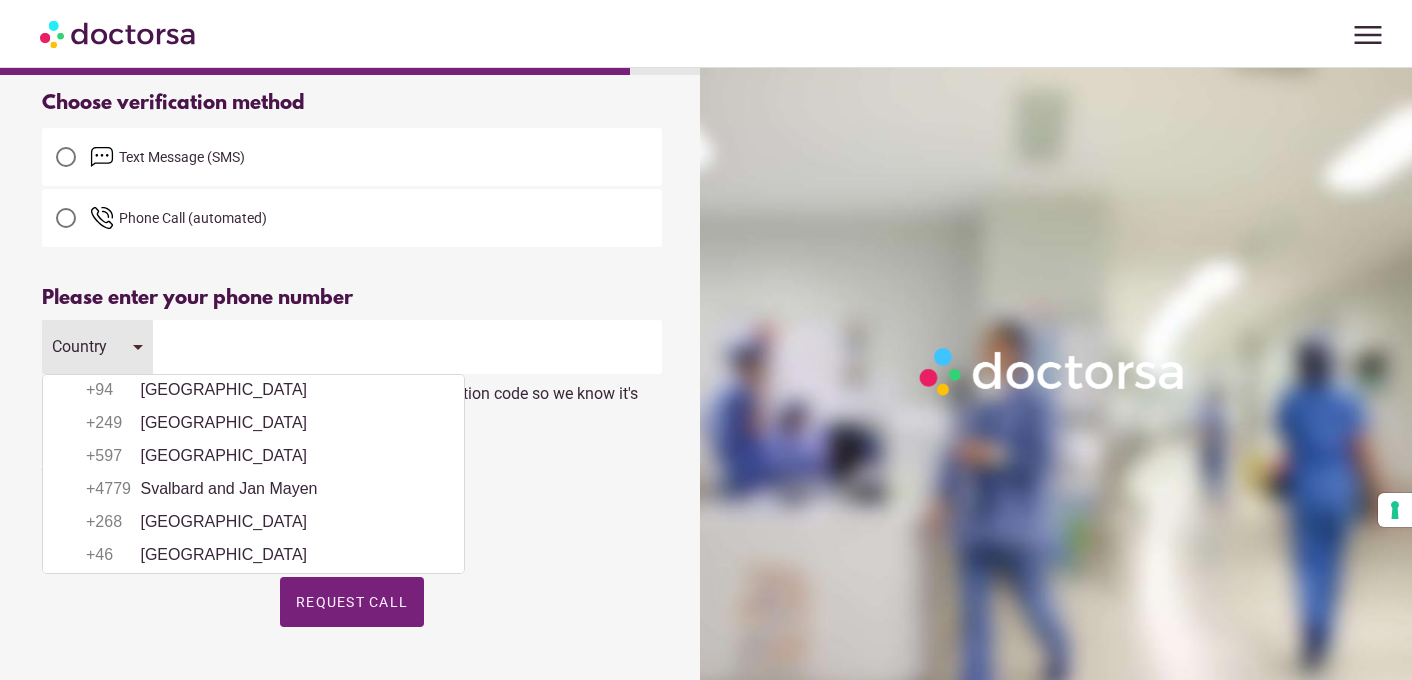 scroll, scrollTop: 6902, scrollLeft: 0, axis: vertical 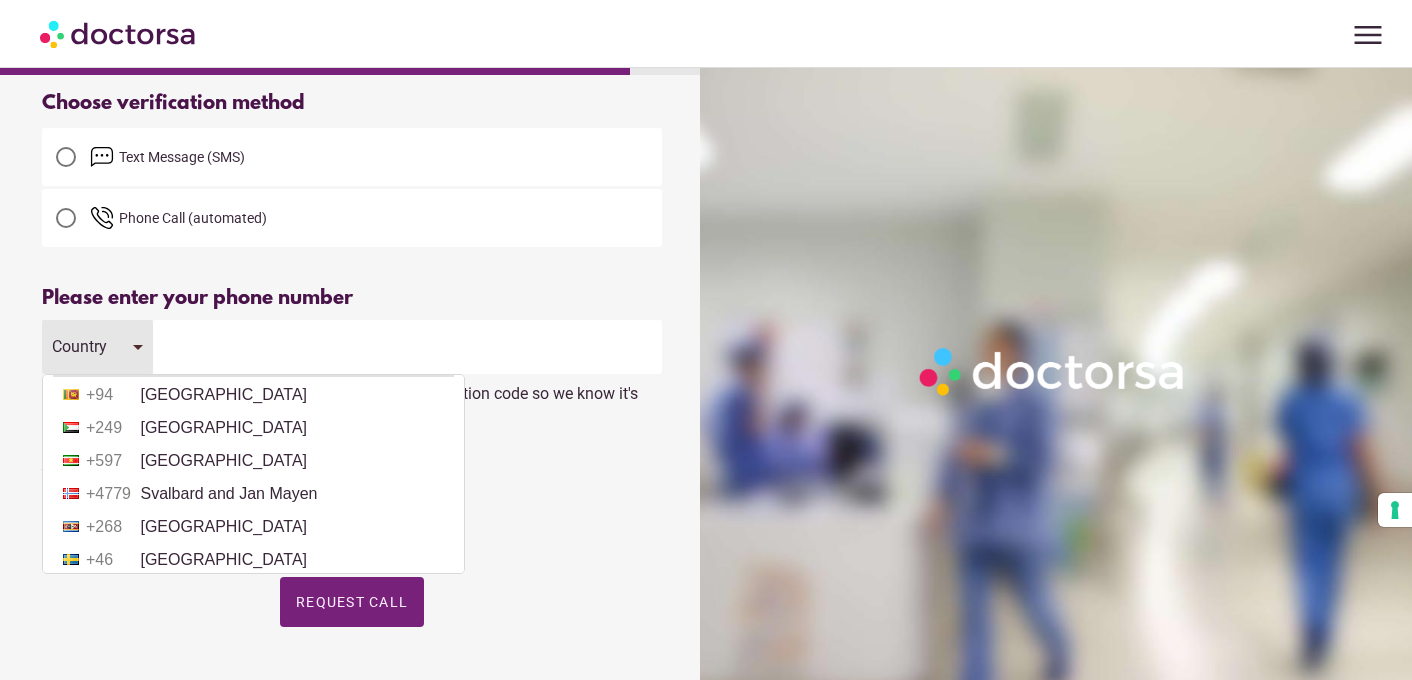 click on "+34   [GEOGRAPHIC_DATA]" at bounding box center [253, 362] 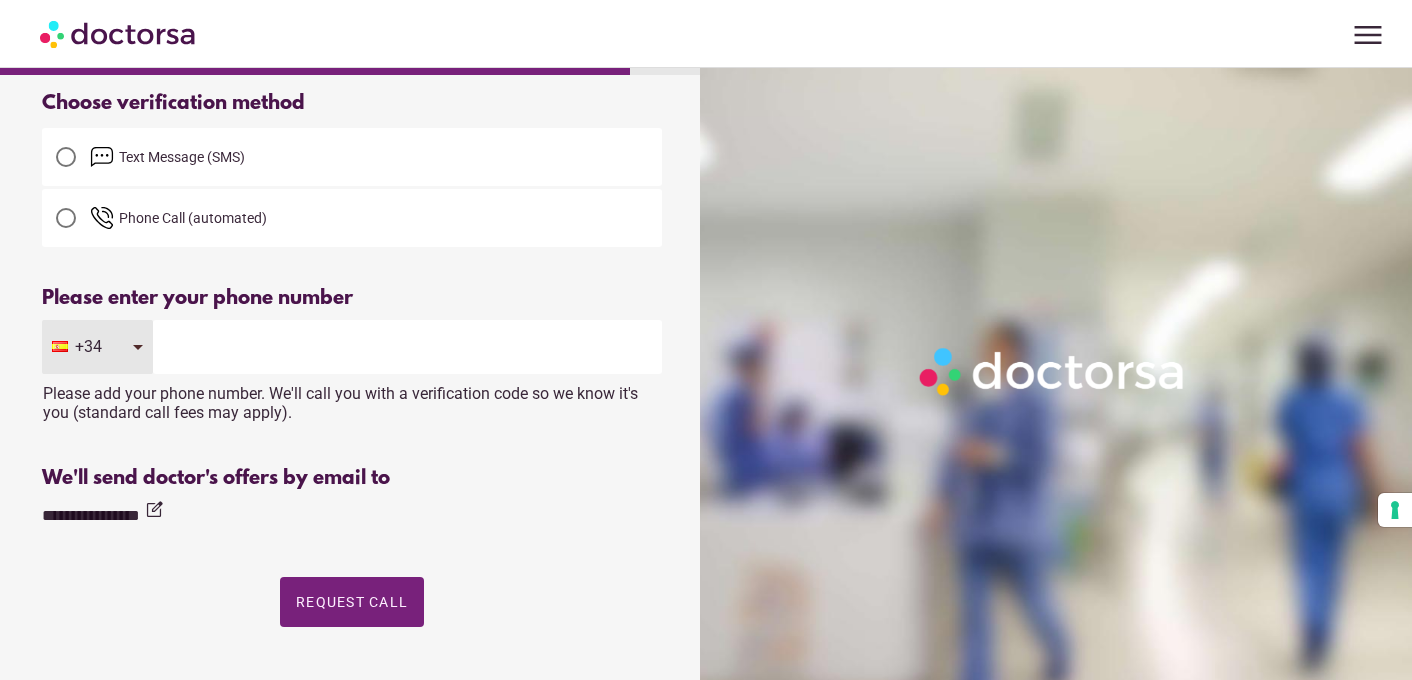 click at bounding box center [407, 347] 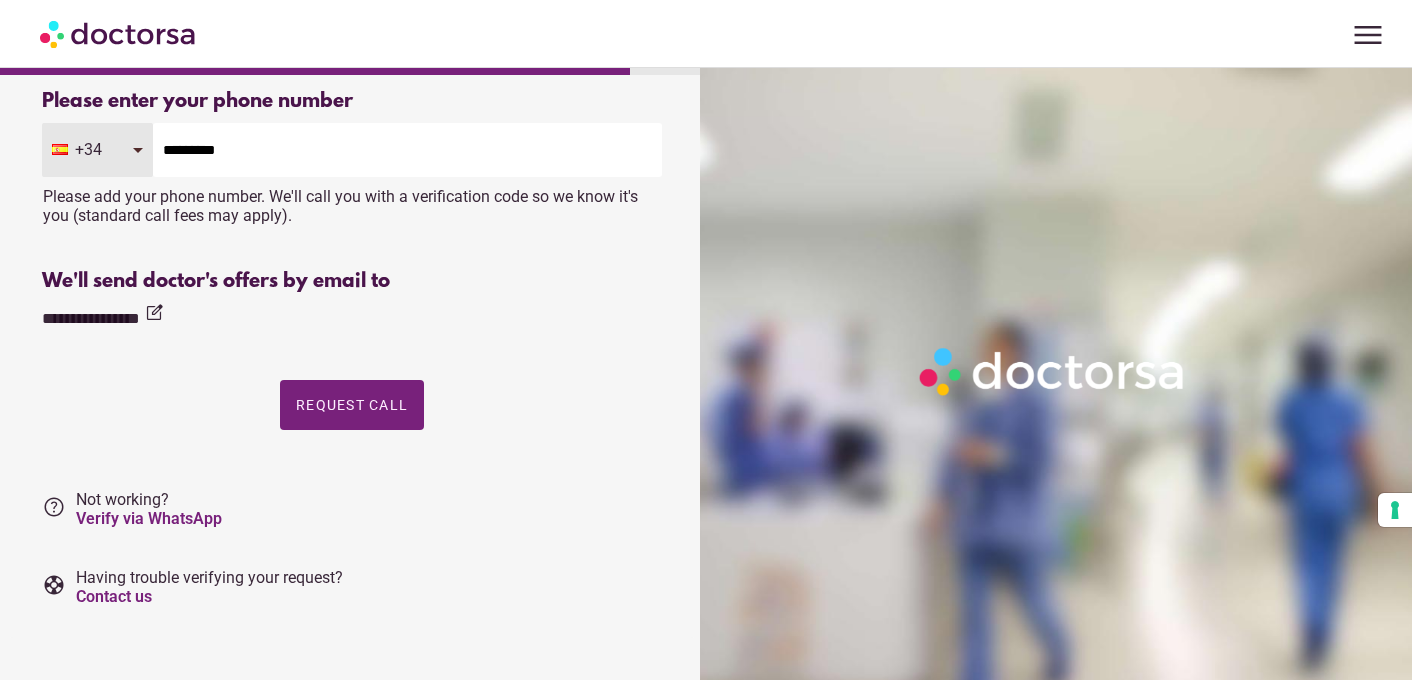 scroll, scrollTop: 287, scrollLeft: 0, axis: vertical 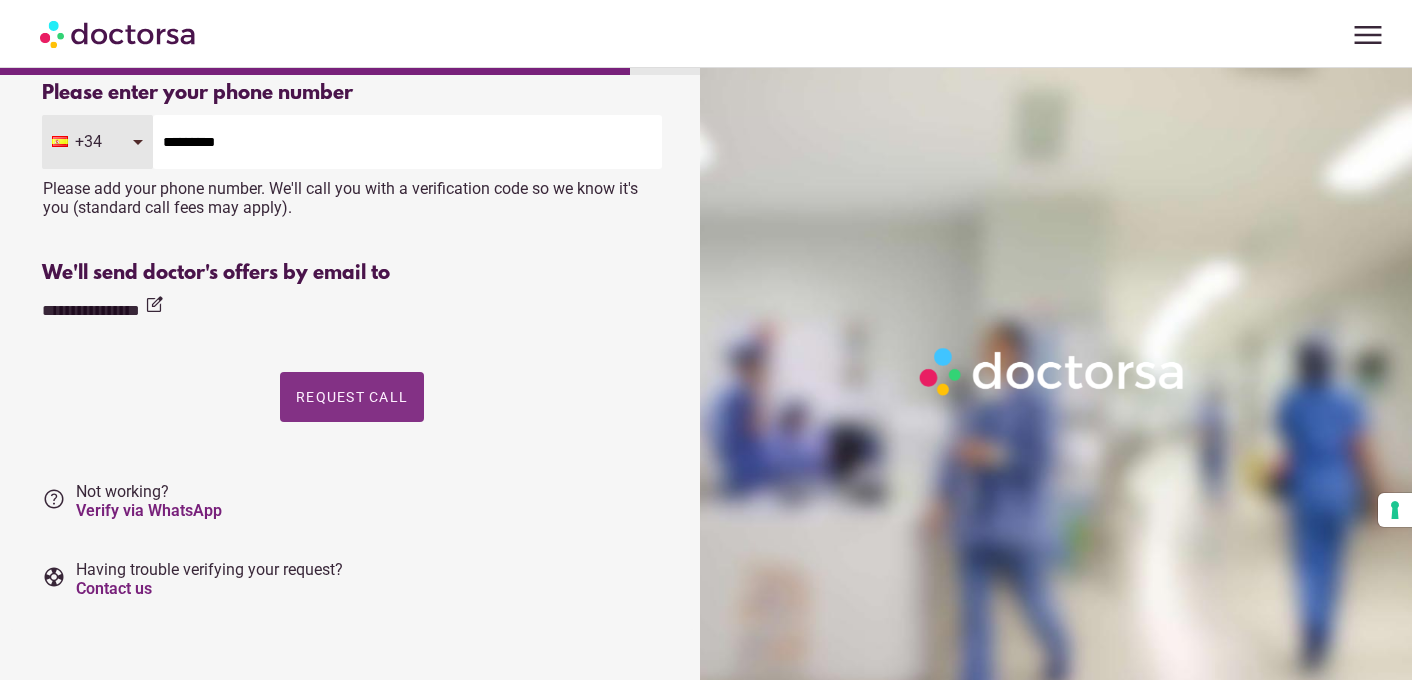 type on "*********" 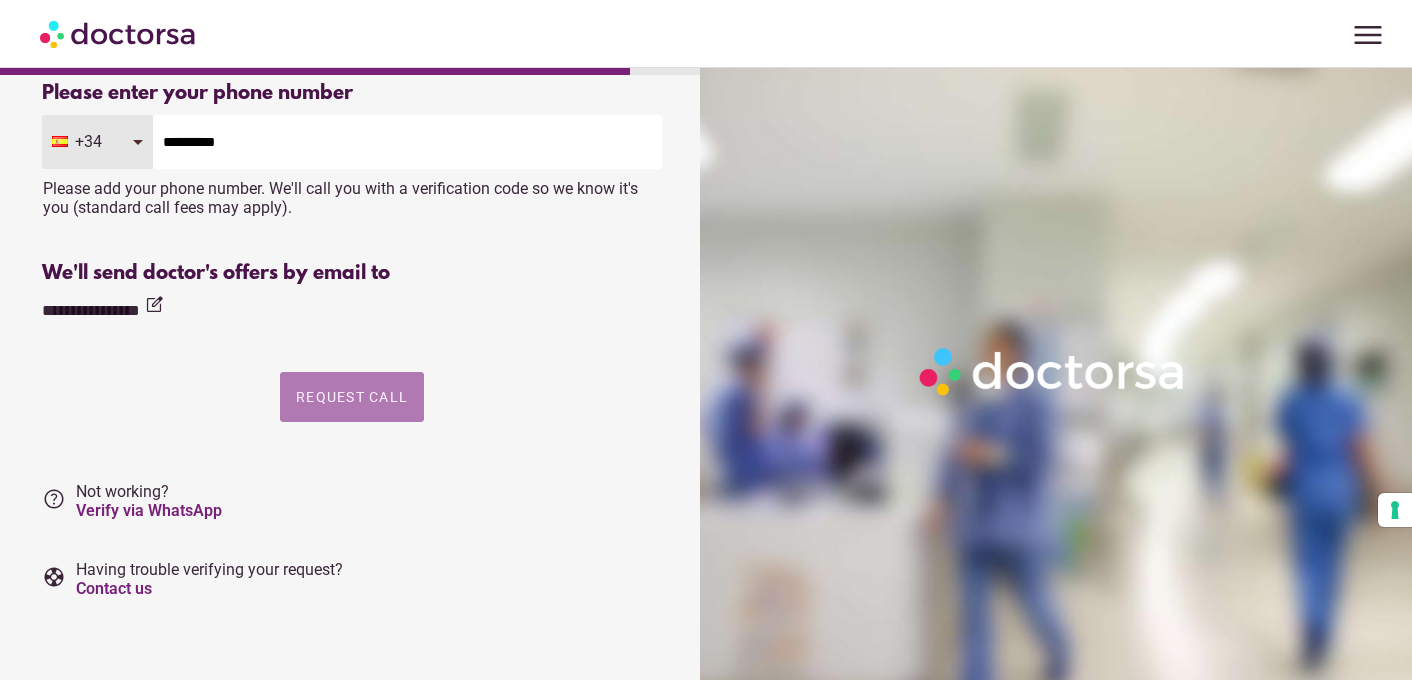 click on "Request Call" at bounding box center [352, 397] 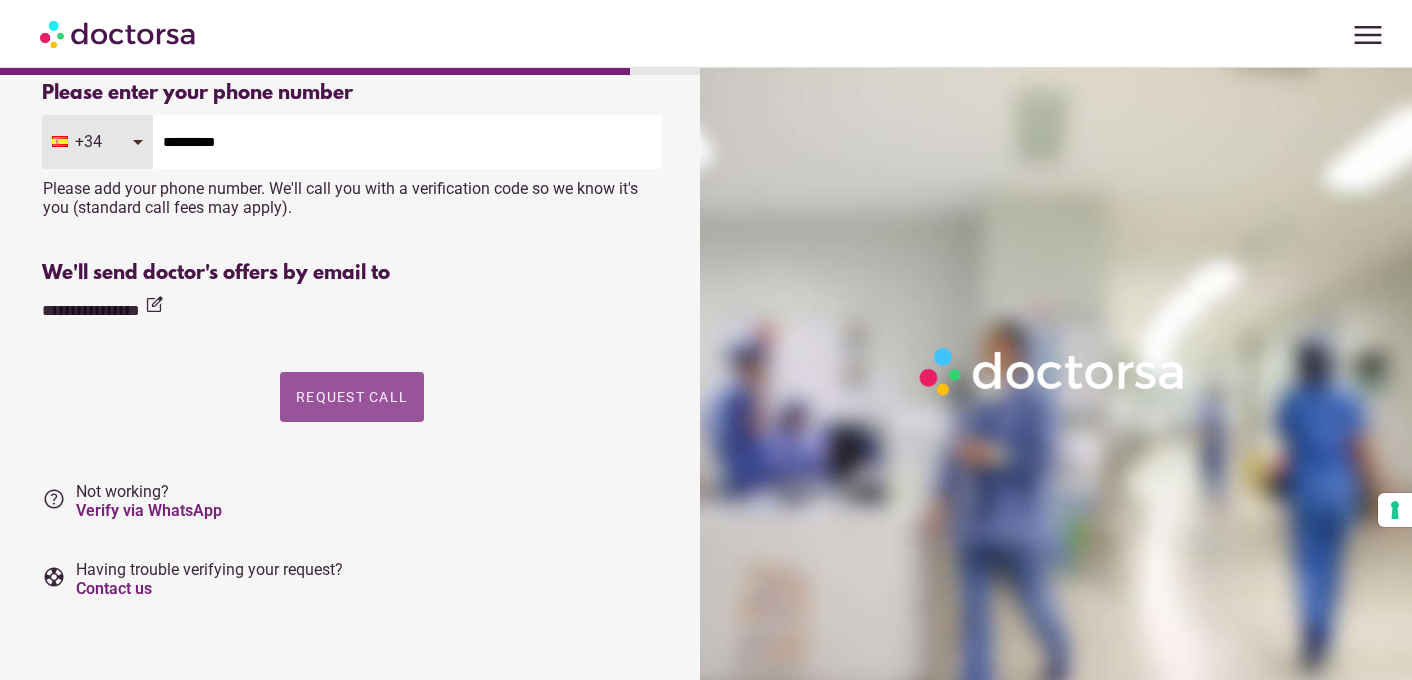 scroll, scrollTop: 0, scrollLeft: 0, axis: both 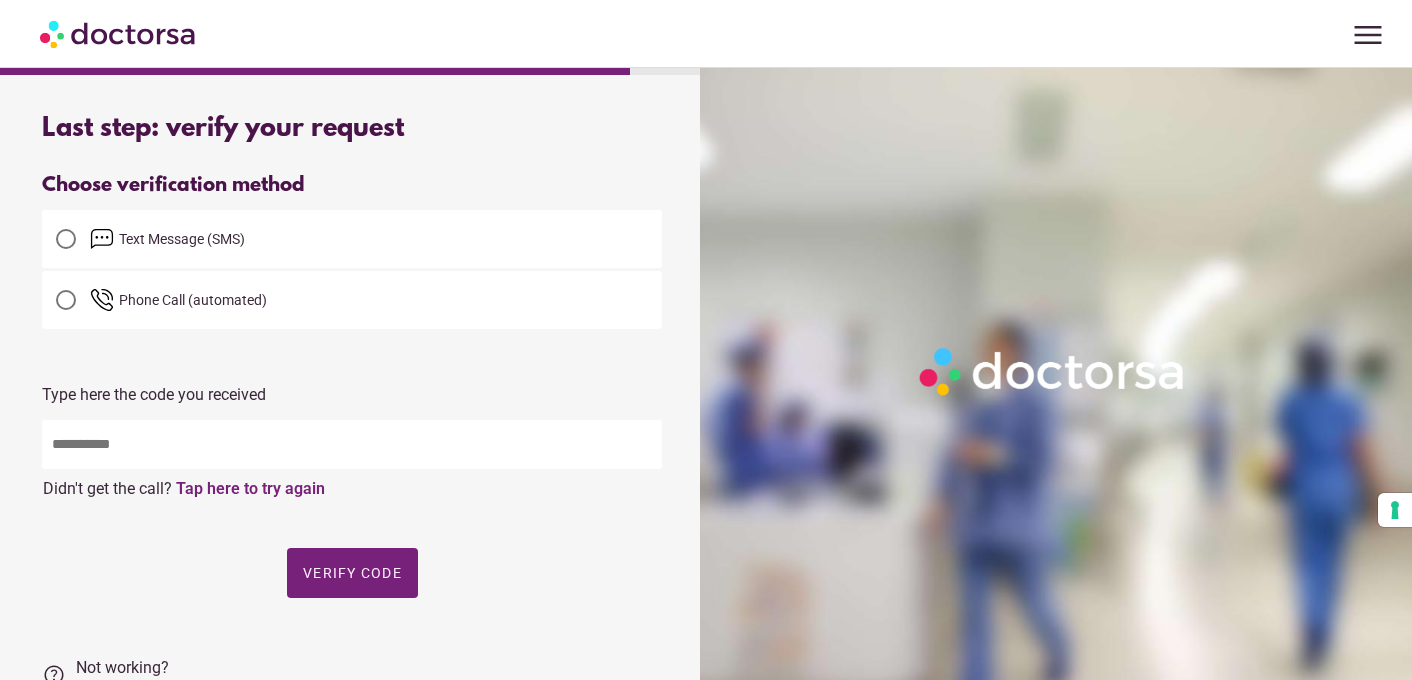 click at bounding box center [352, 444] 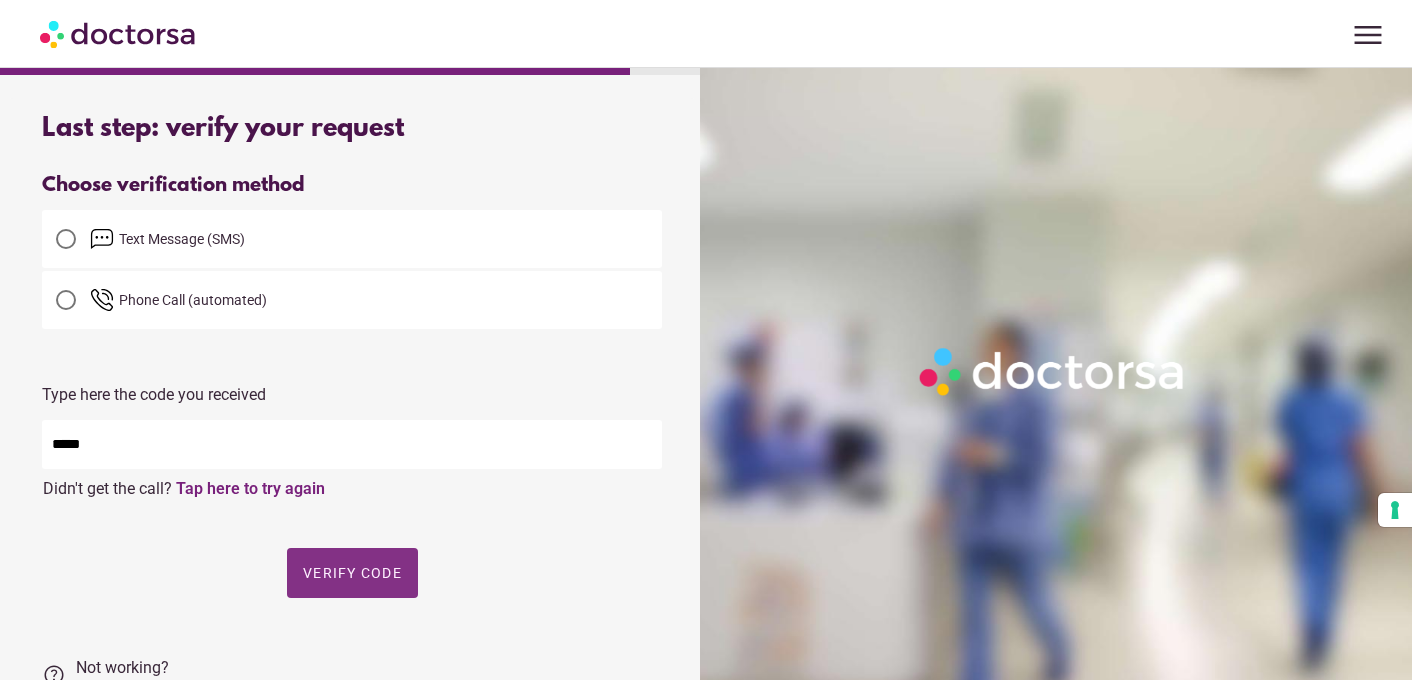 type on "*****" 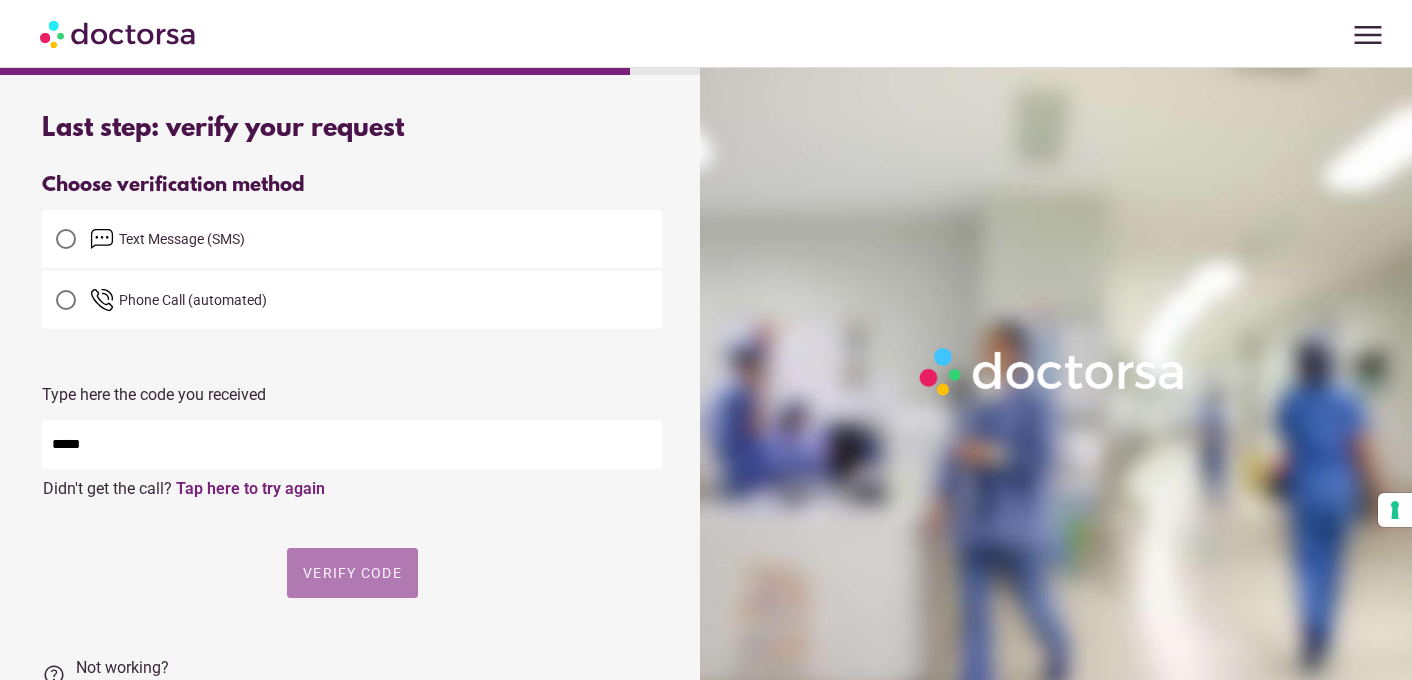 click on "Verify code" at bounding box center (352, 573) 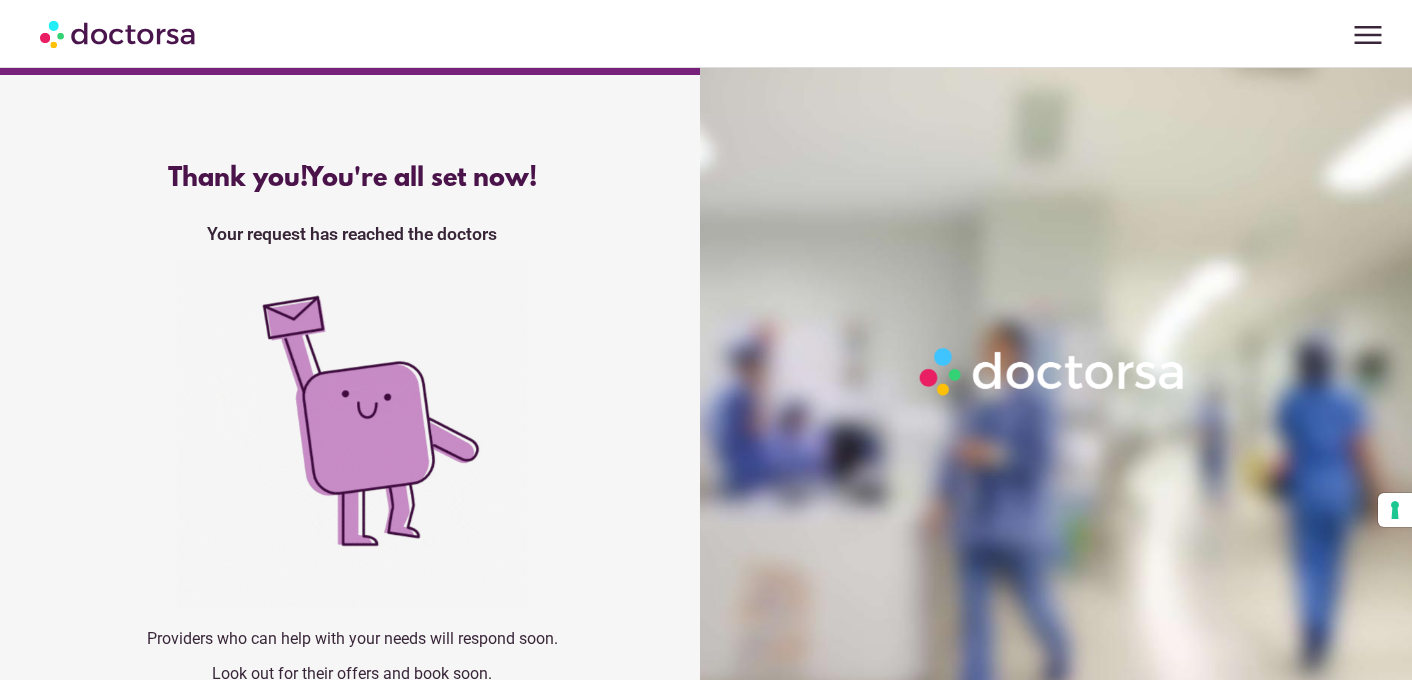 click on "What brings you in?
Get Urgent Care
Immediate primary care, 24/7
help
Set up an appointment
Same day or later needs
help
help" at bounding box center [352, 431] 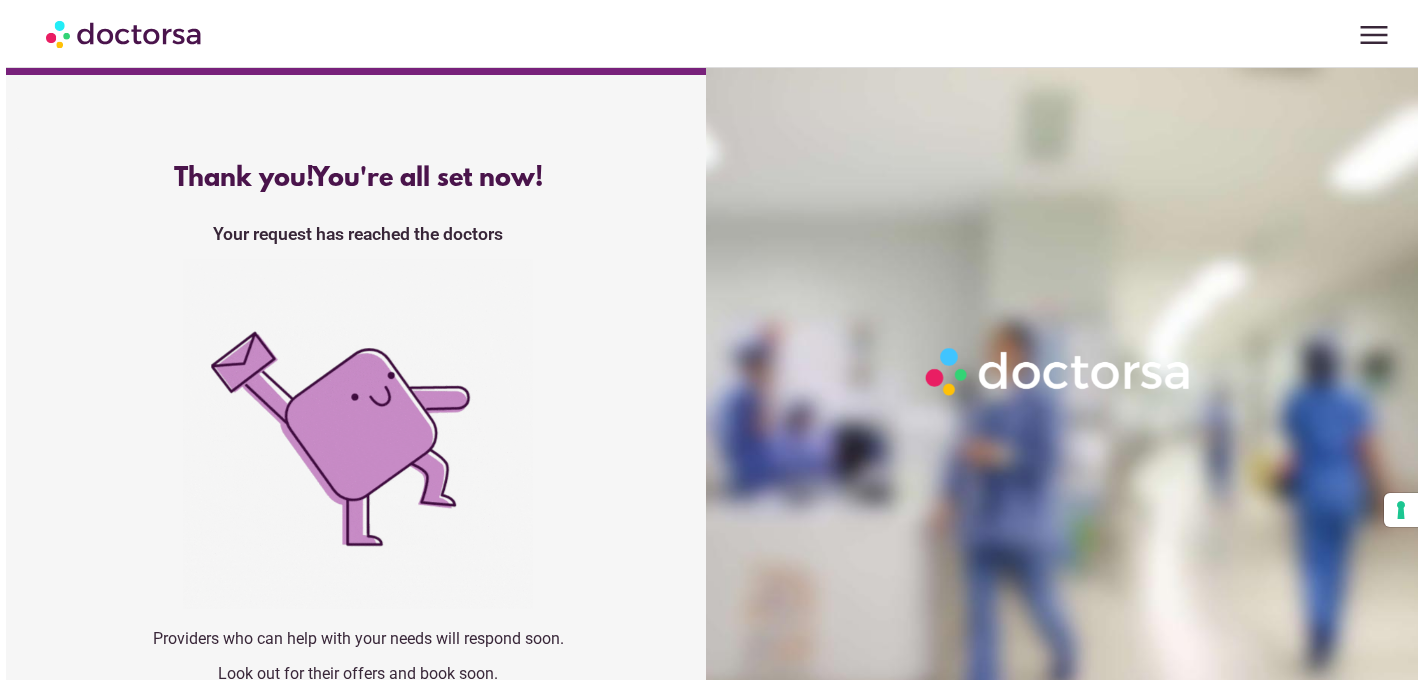 scroll, scrollTop: 36, scrollLeft: 0, axis: vertical 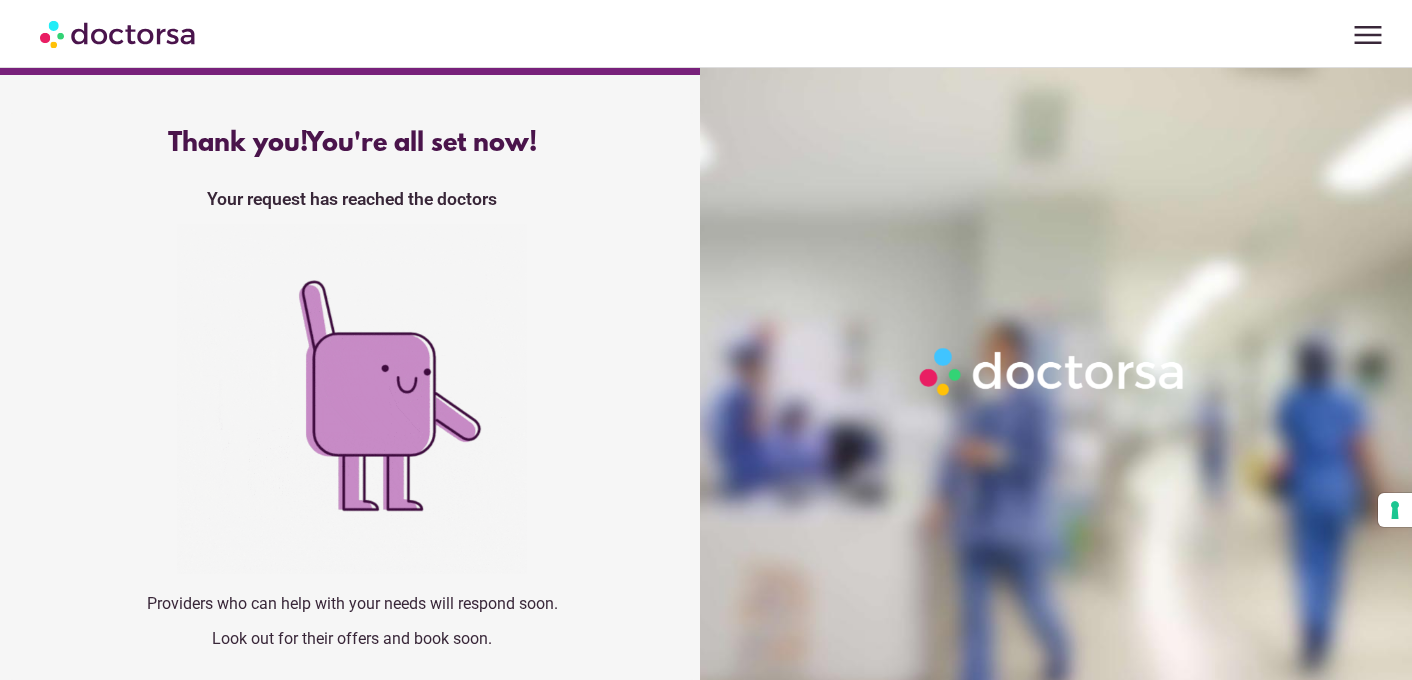click on "menu" at bounding box center [1368, 35] 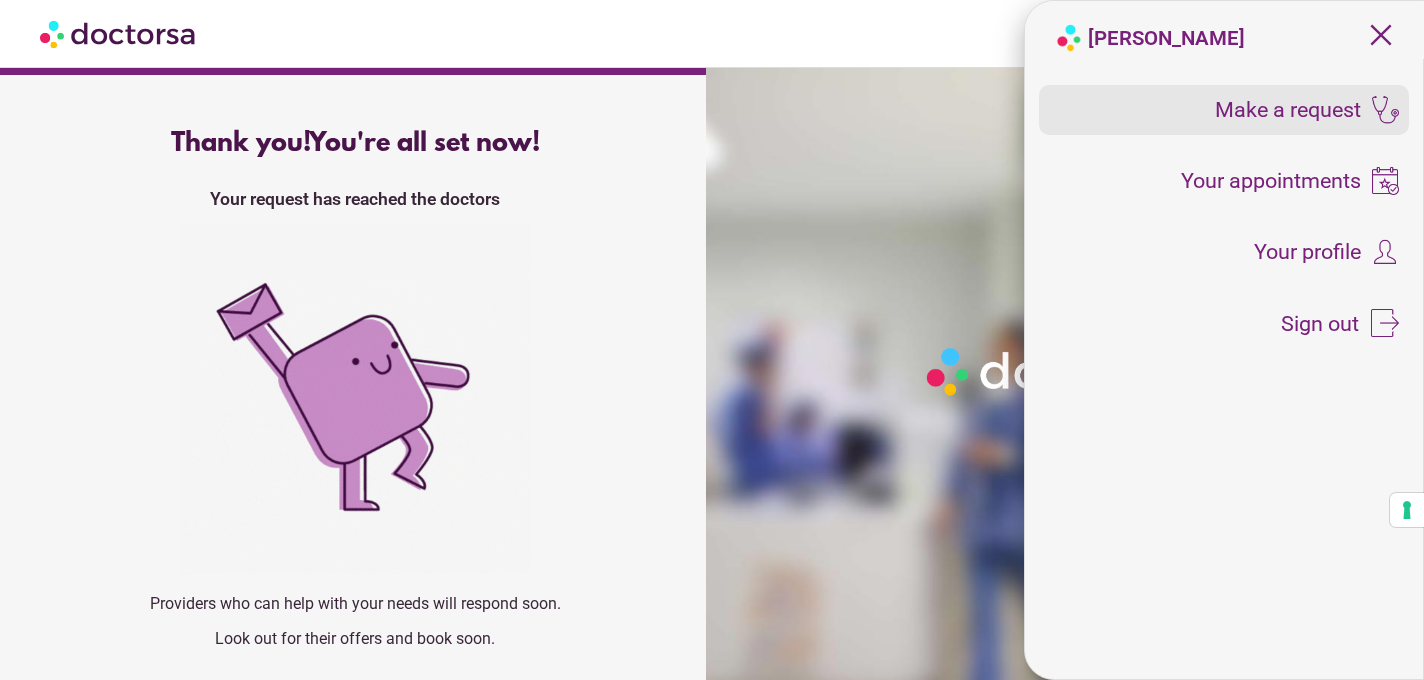 click on "Make a request" at bounding box center (1288, 110) 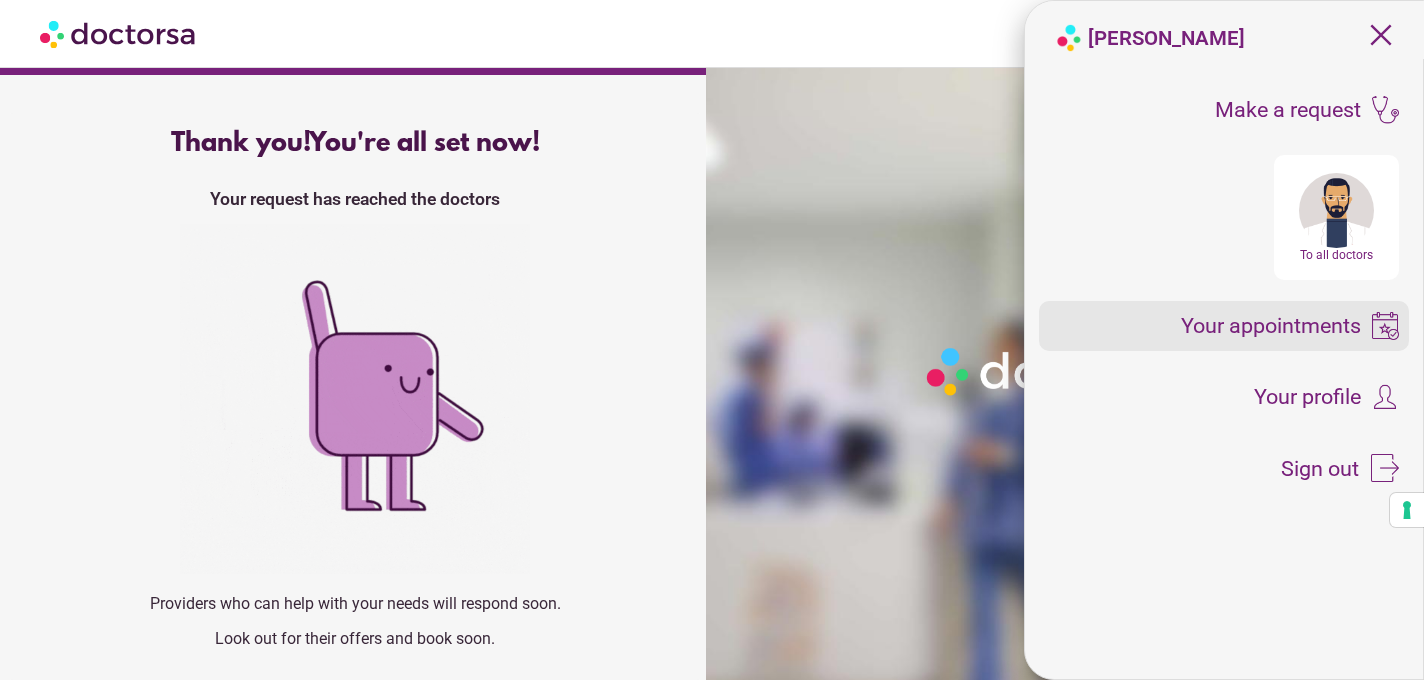 click on "Your appointments" at bounding box center [1271, 326] 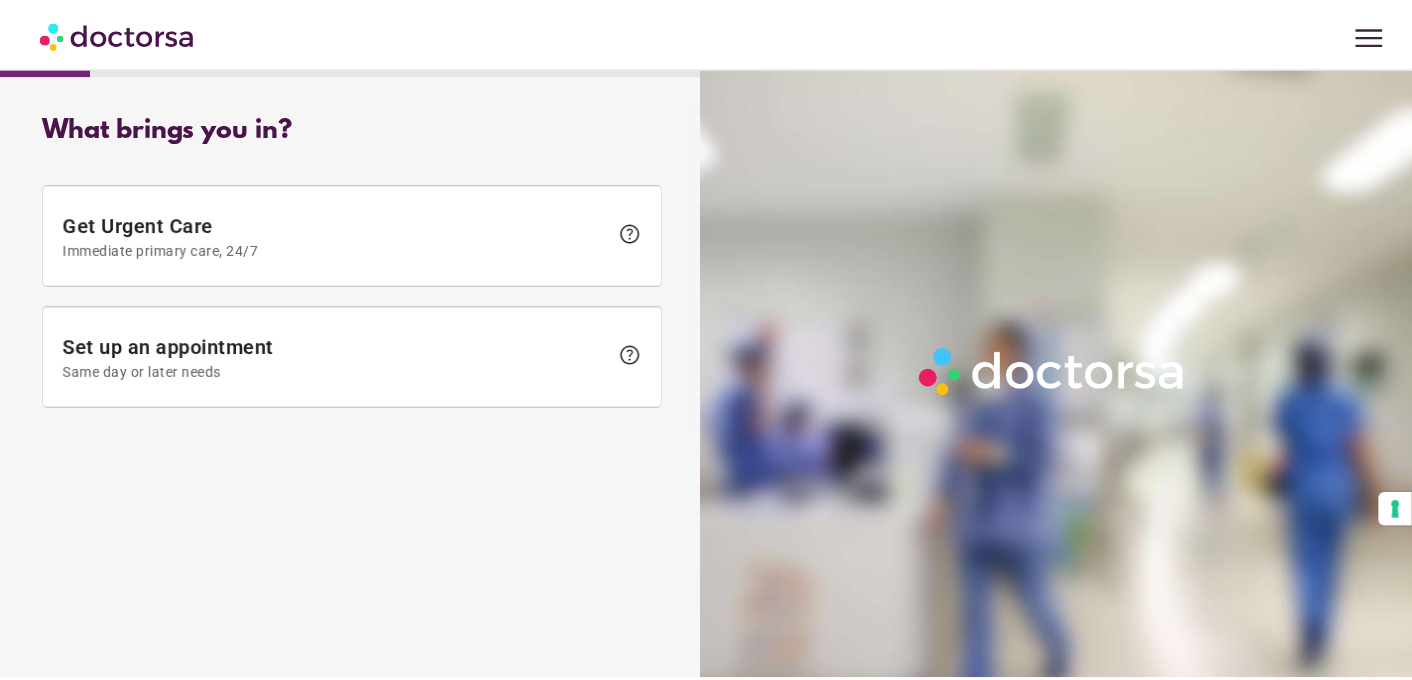 scroll, scrollTop: 0, scrollLeft: 0, axis: both 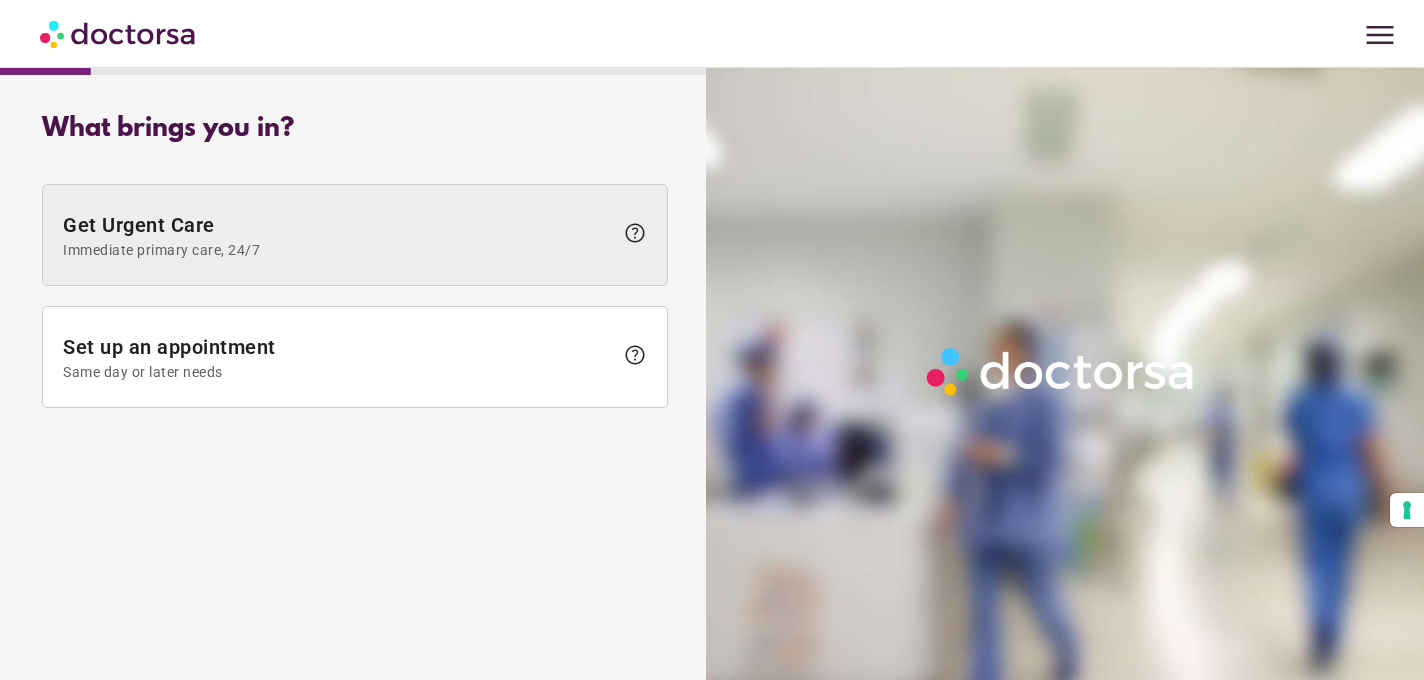 click on "Immediate primary care, 24/7" at bounding box center [338, 250] 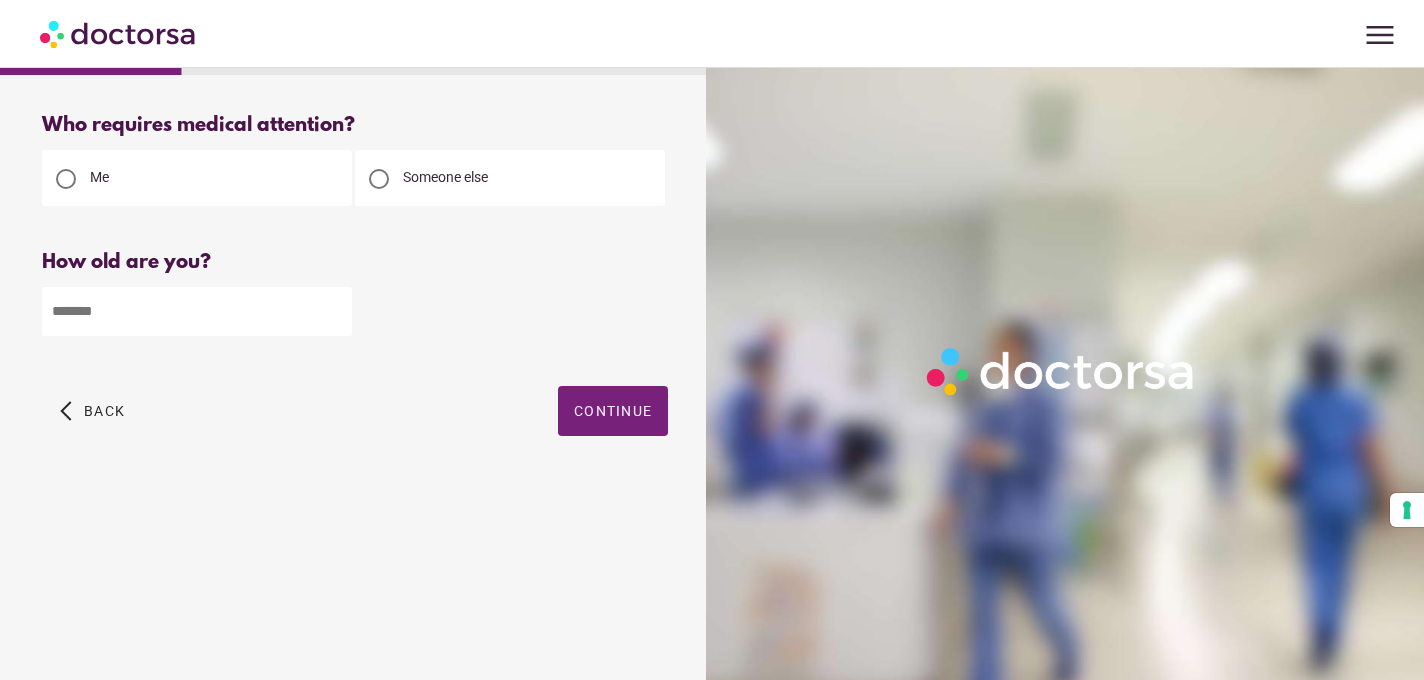 click at bounding box center (197, 311) 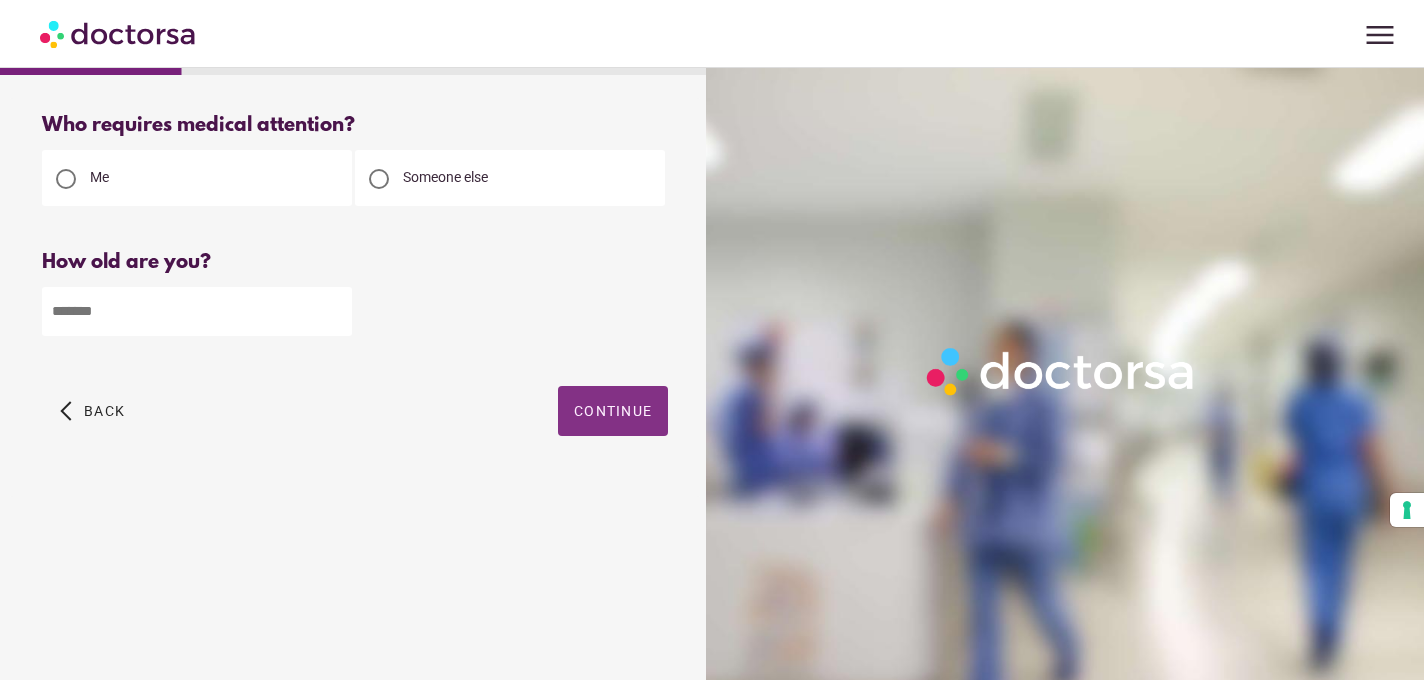 type on "**" 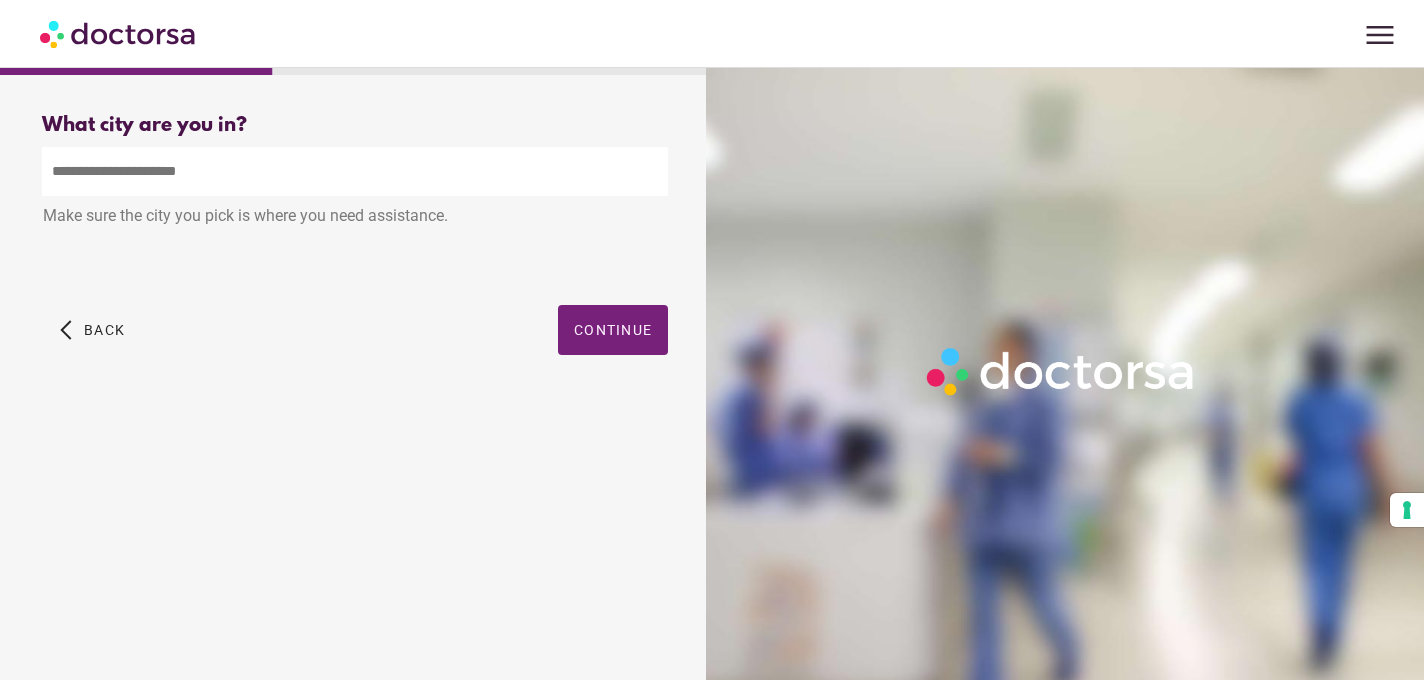 click at bounding box center (355, 171) 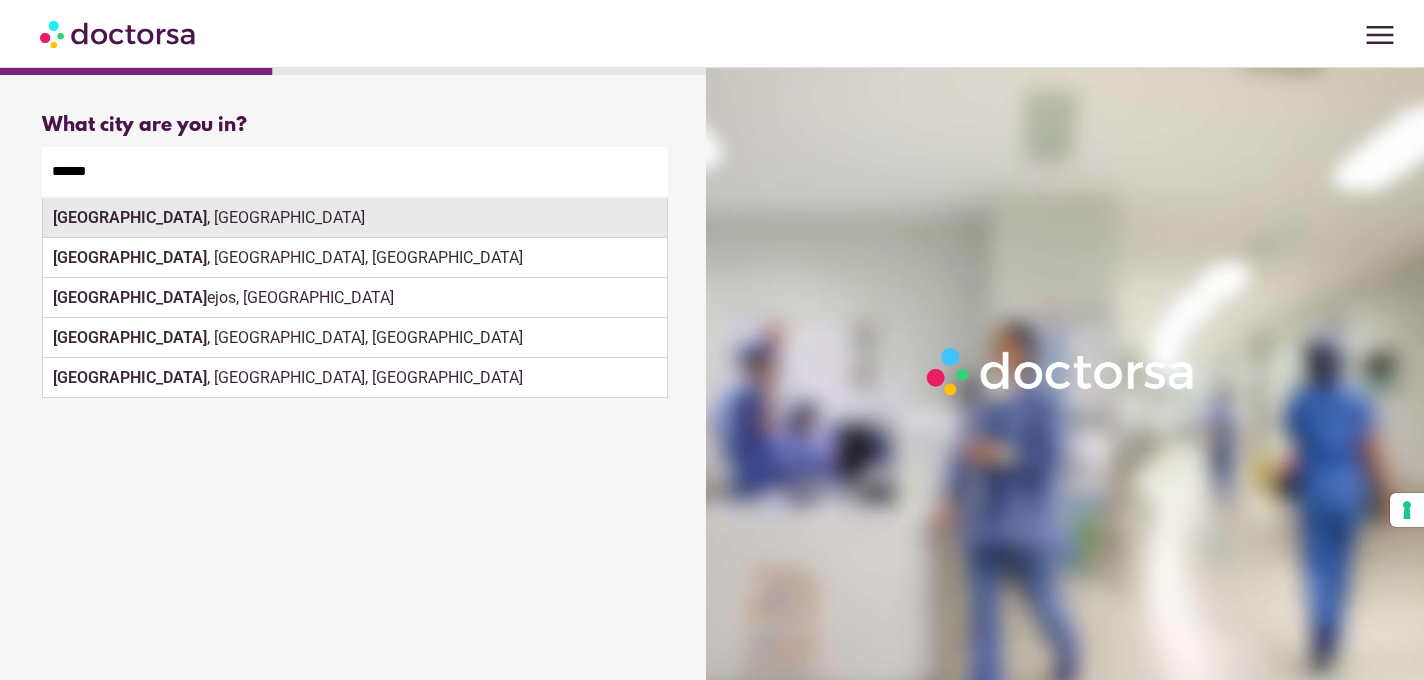 click on "Madrid , Spain" at bounding box center [355, 218] 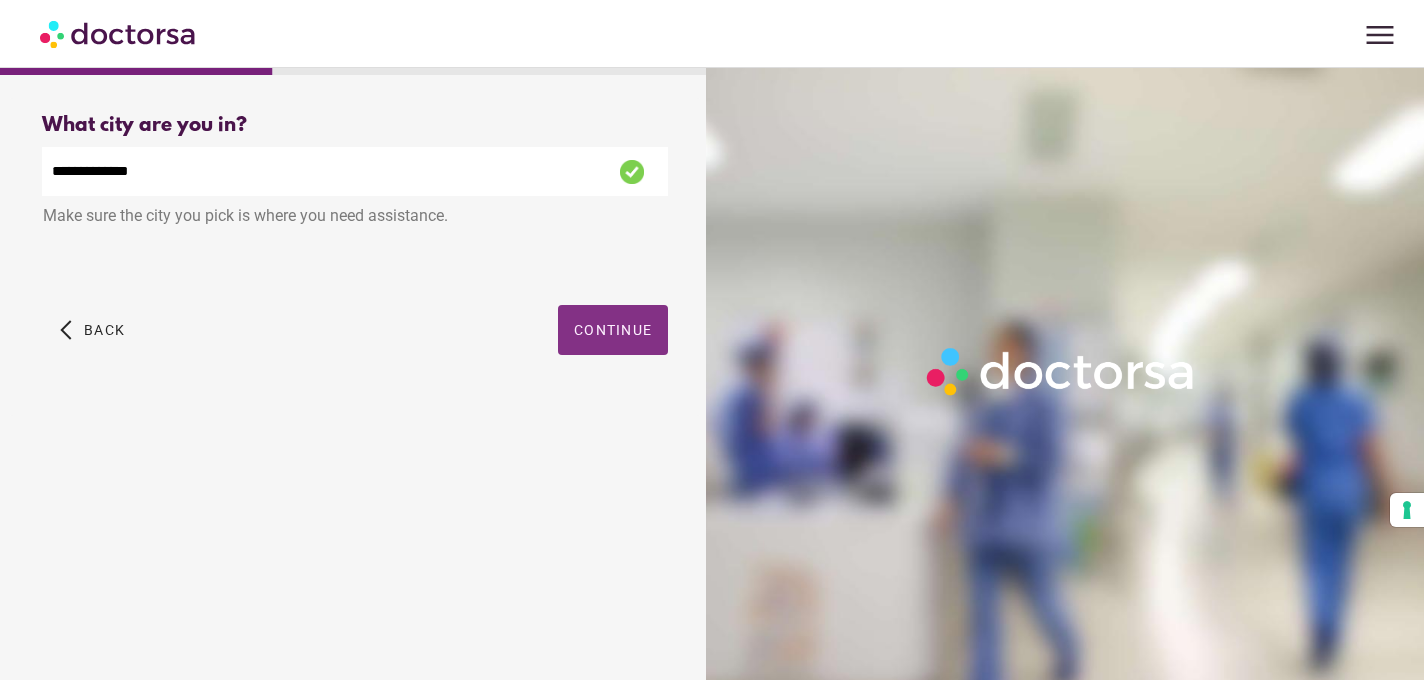 click on "Continue" at bounding box center [613, 330] 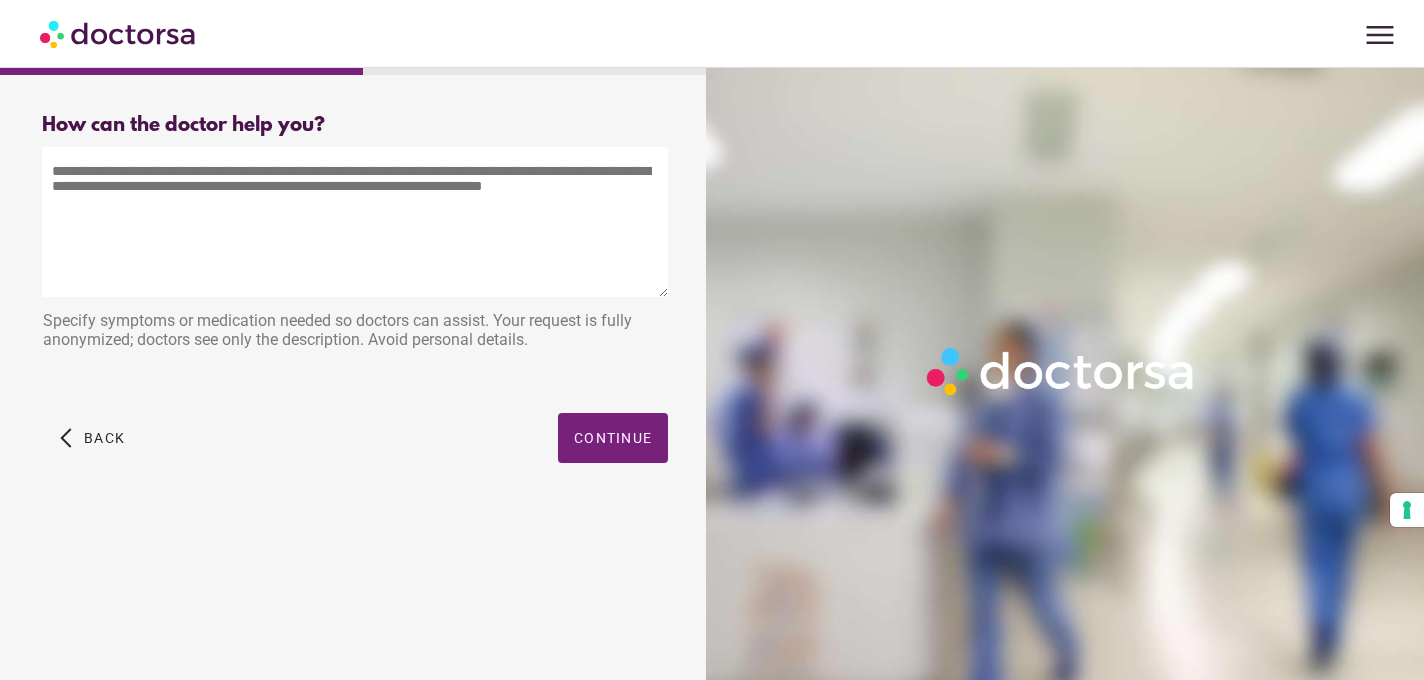 click at bounding box center (355, 222) 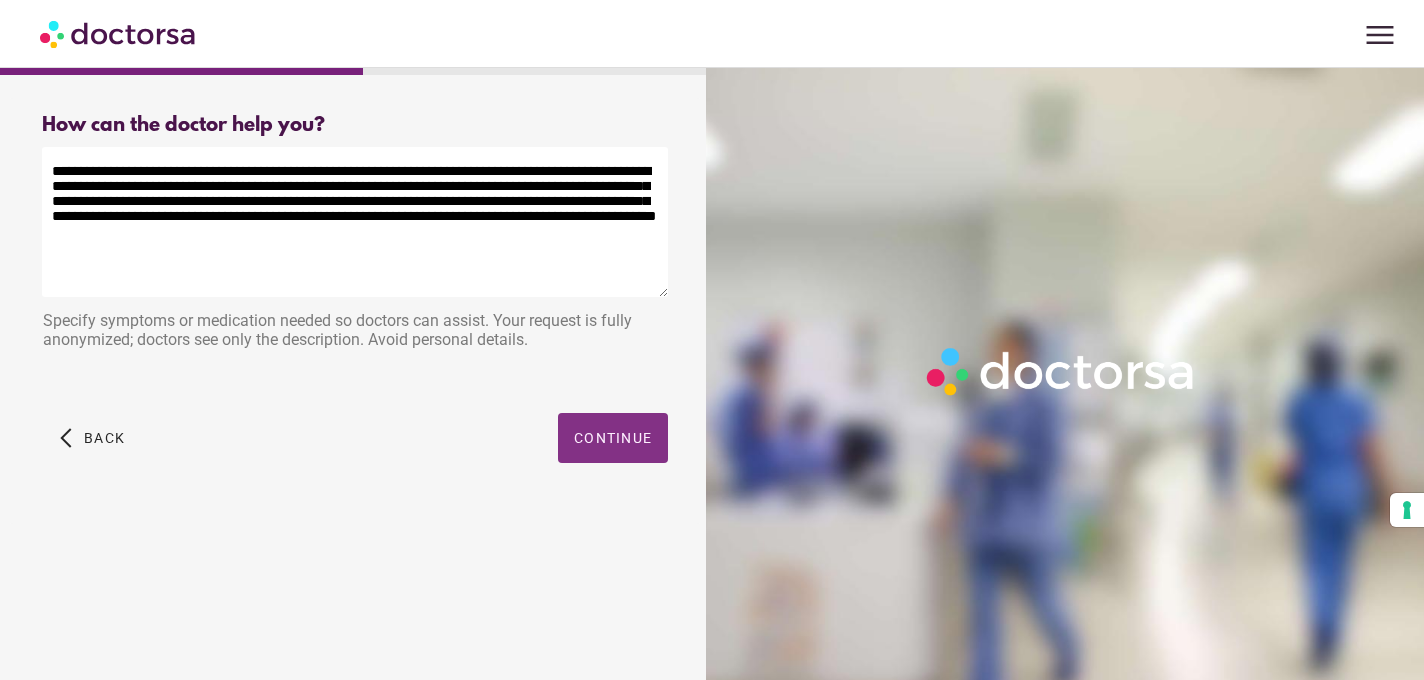 type on "**********" 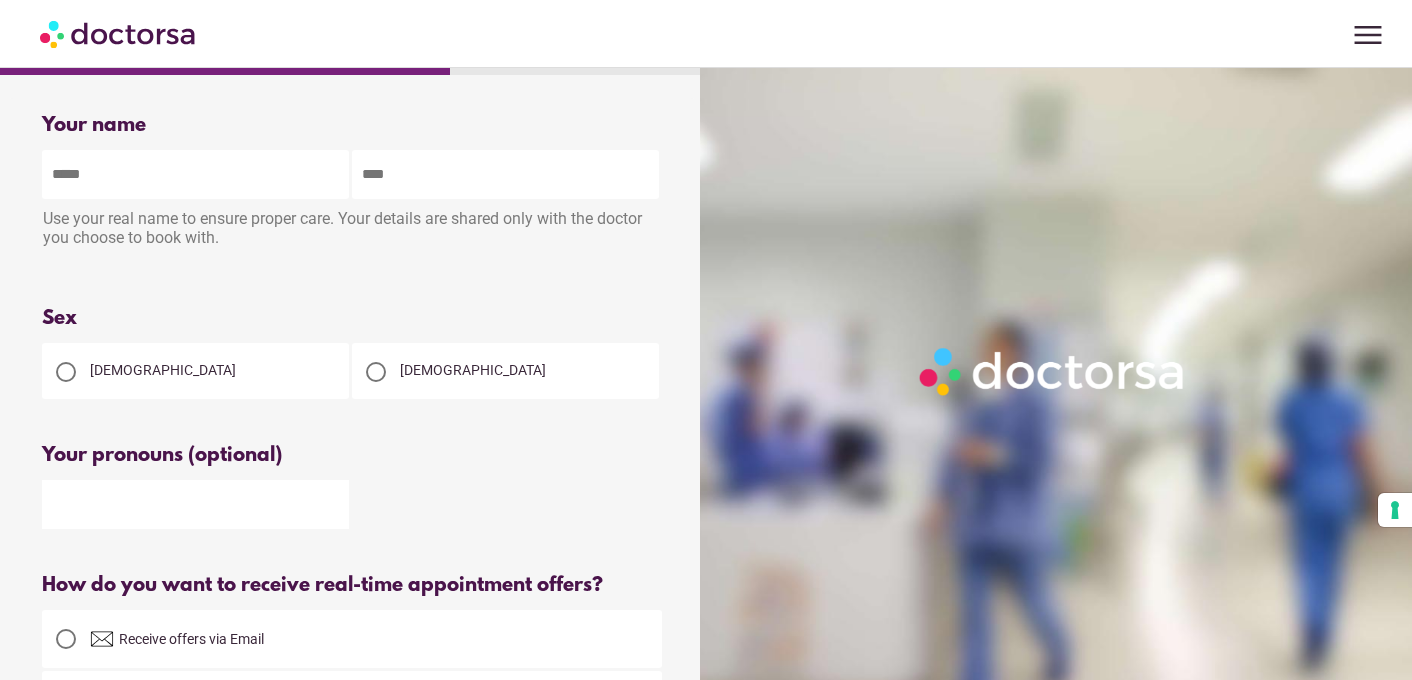 click at bounding box center (195, 174) 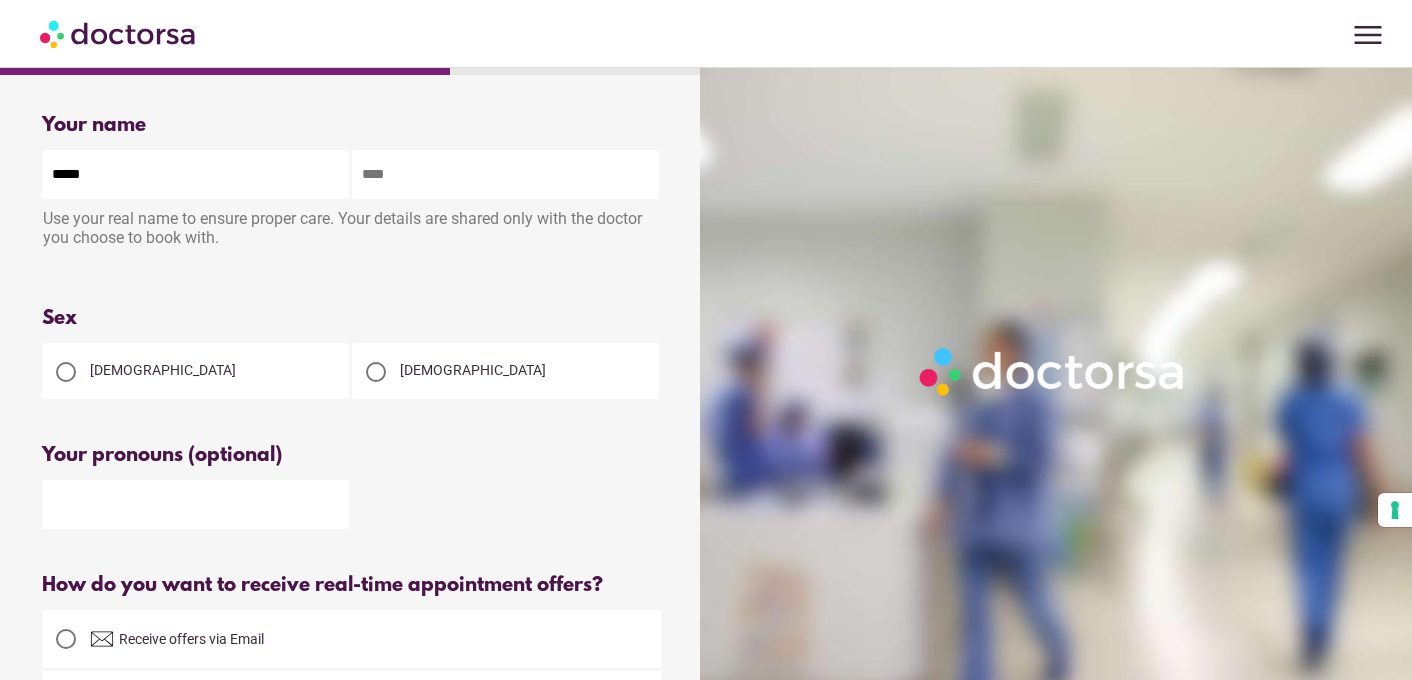 type on "****" 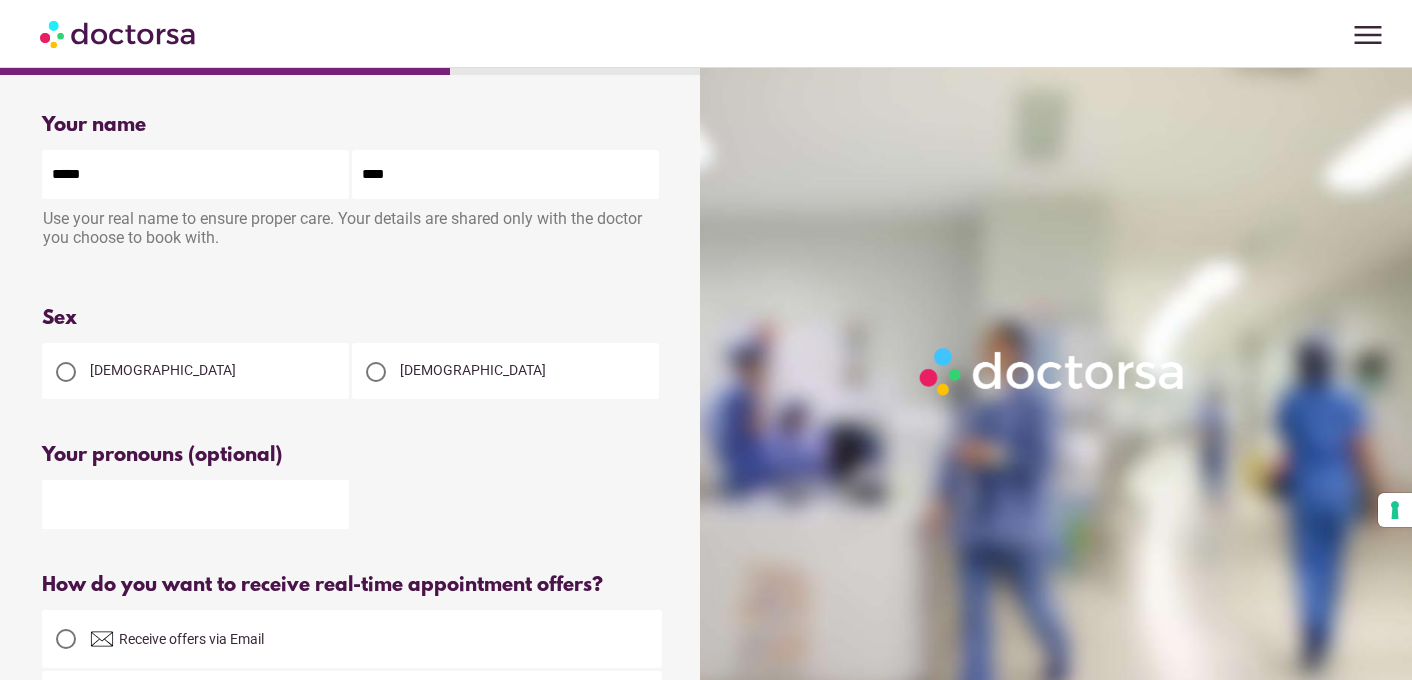 type on "**********" 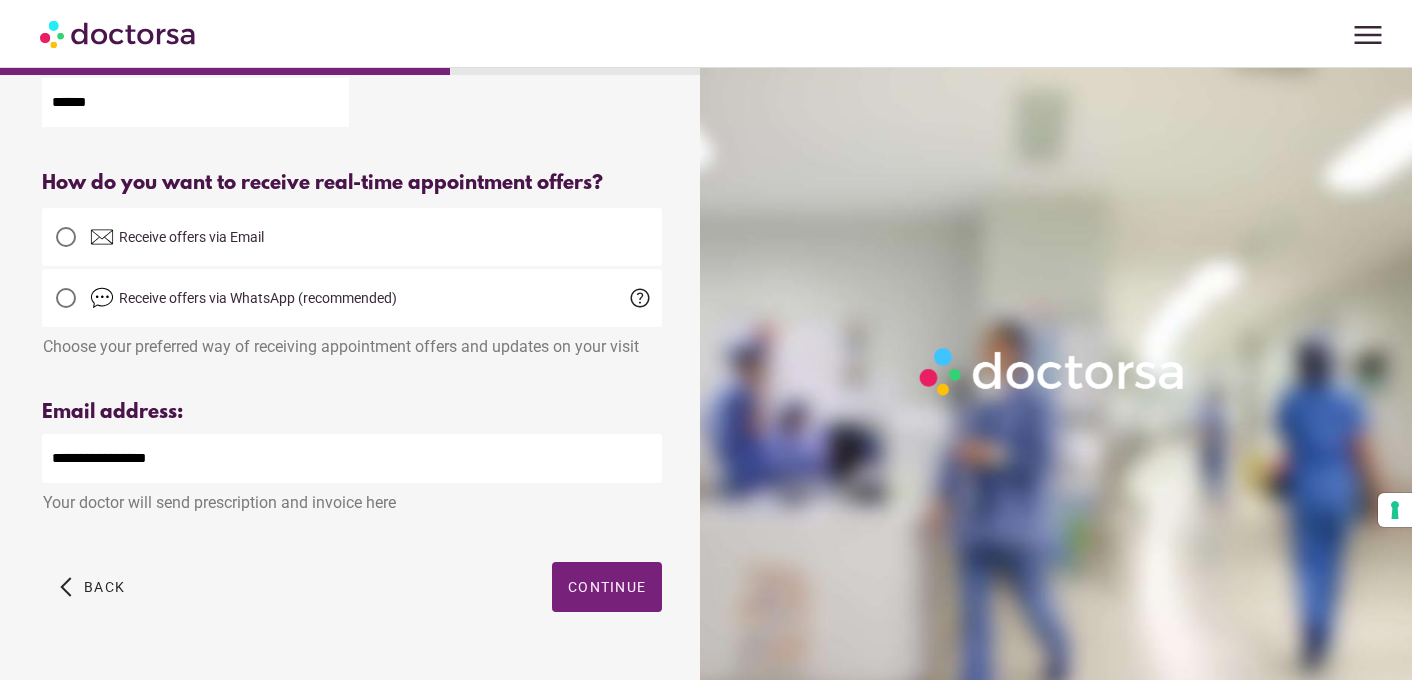 scroll, scrollTop: 408, scrollLeft: 0, axis: vertical 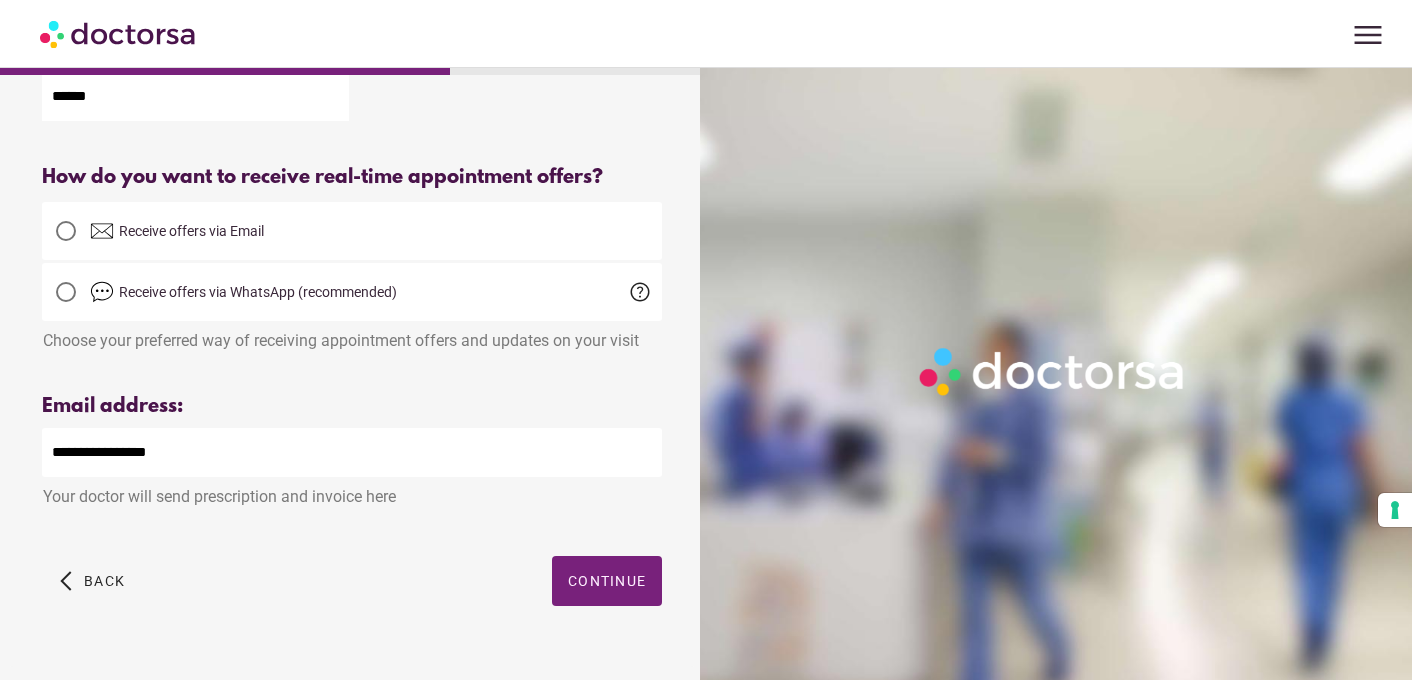 type on "******" 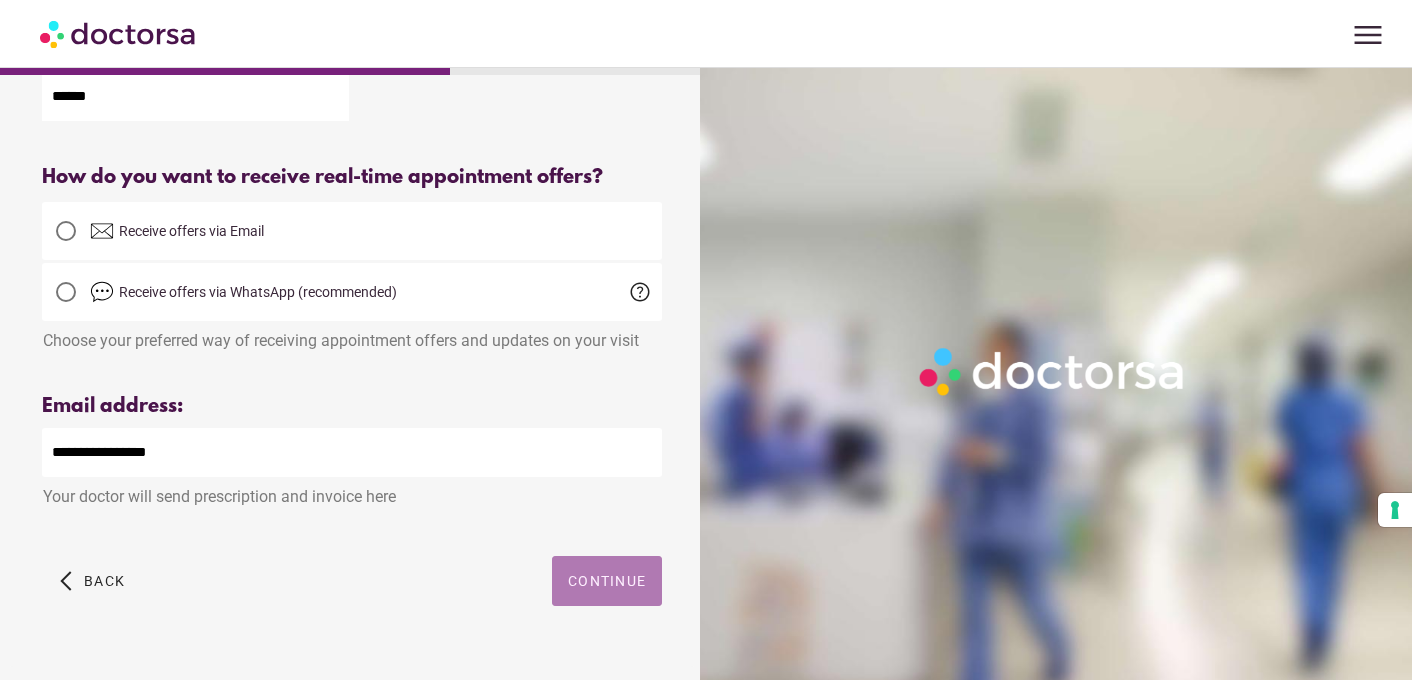 click on "Continue" at bounding box center (607, 581) 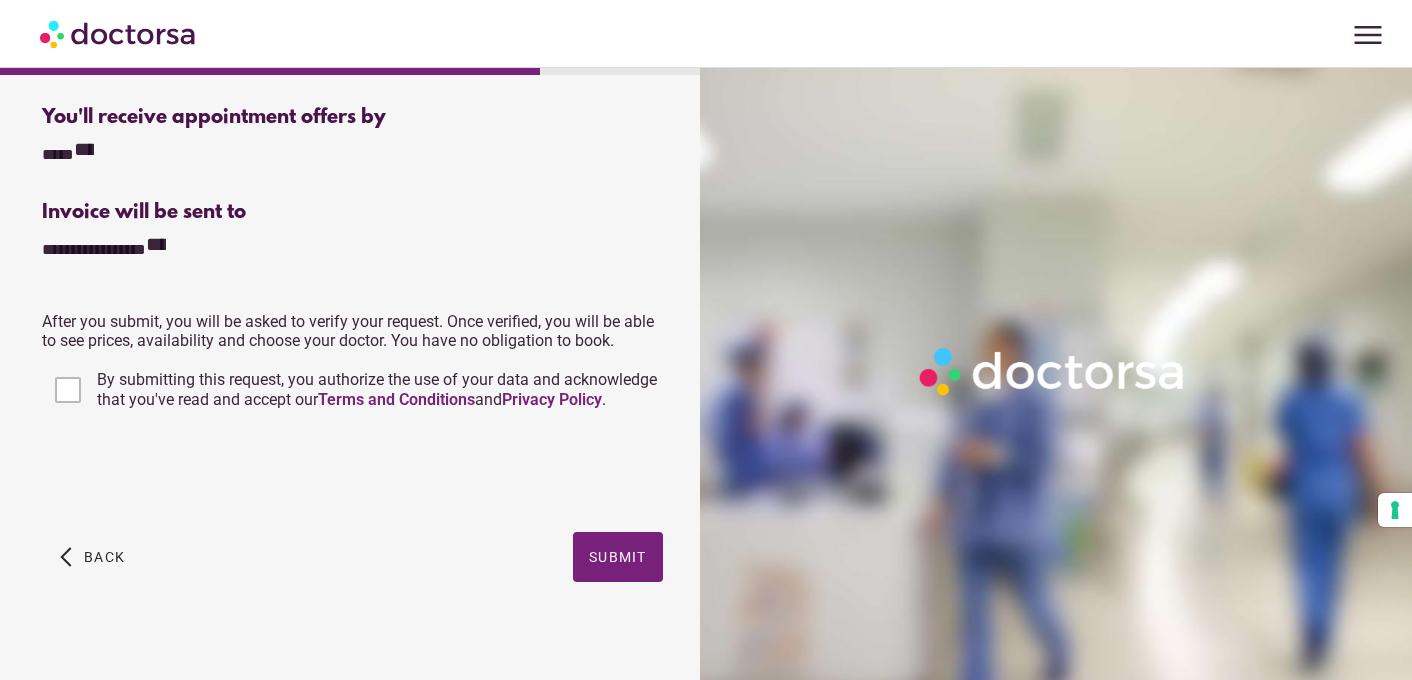 scroll, scrollTop: 540, scrollLeft: 0, axis: vertical 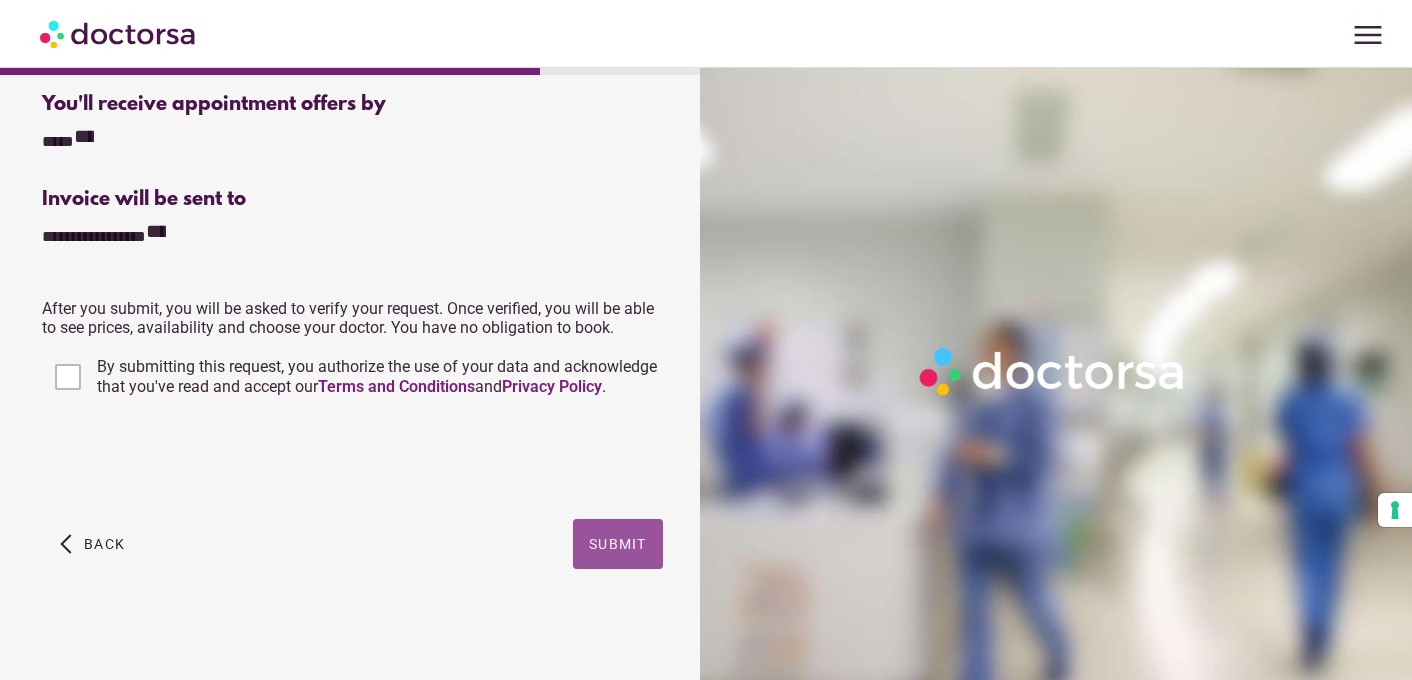 click on "Submit" at bounding box center [618, 544] 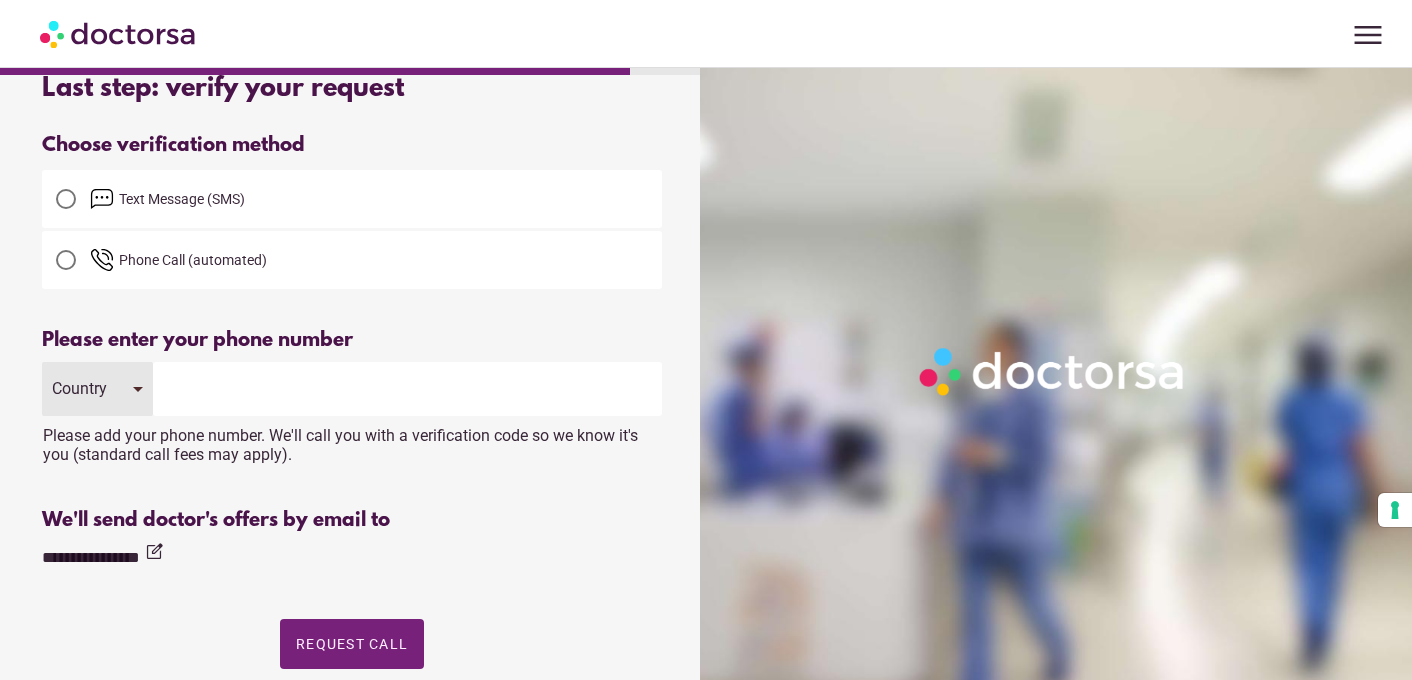 scroll, scrollTop: 46, scrollLeft: 0, axis: vertical 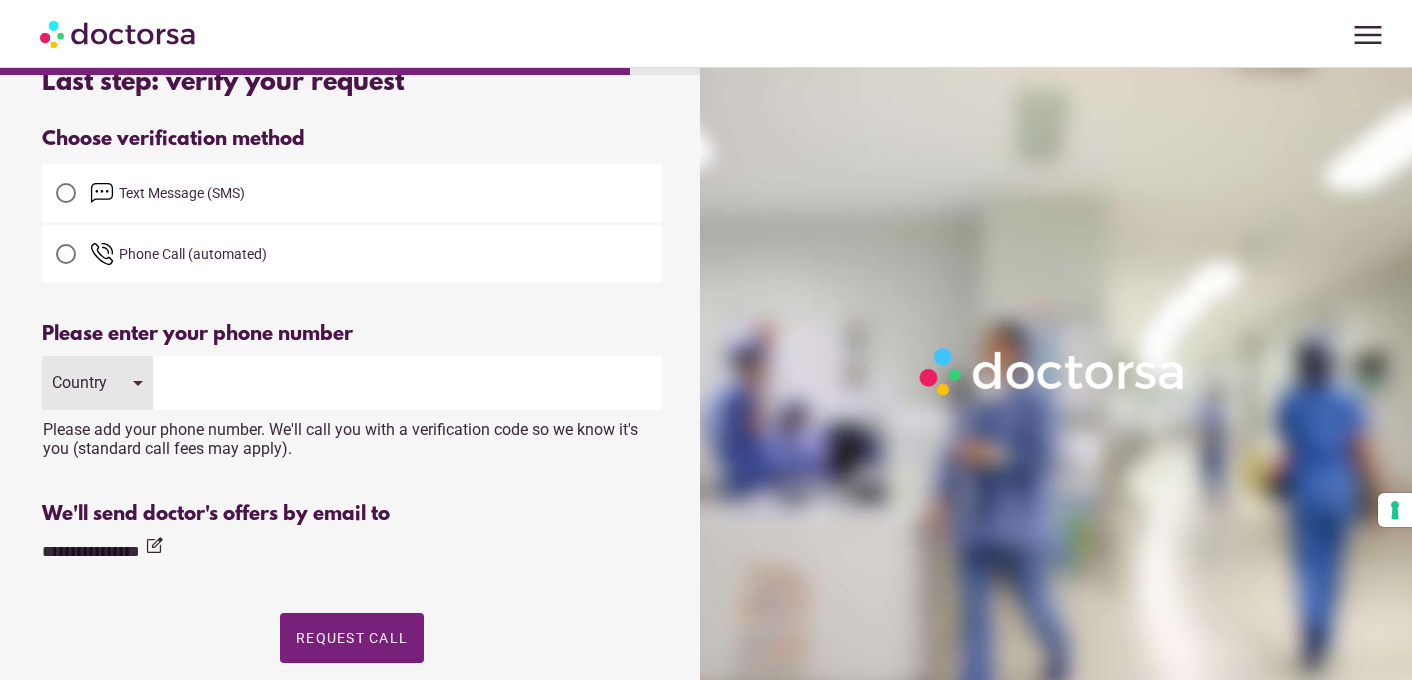 click at bounding box center (407, 383) 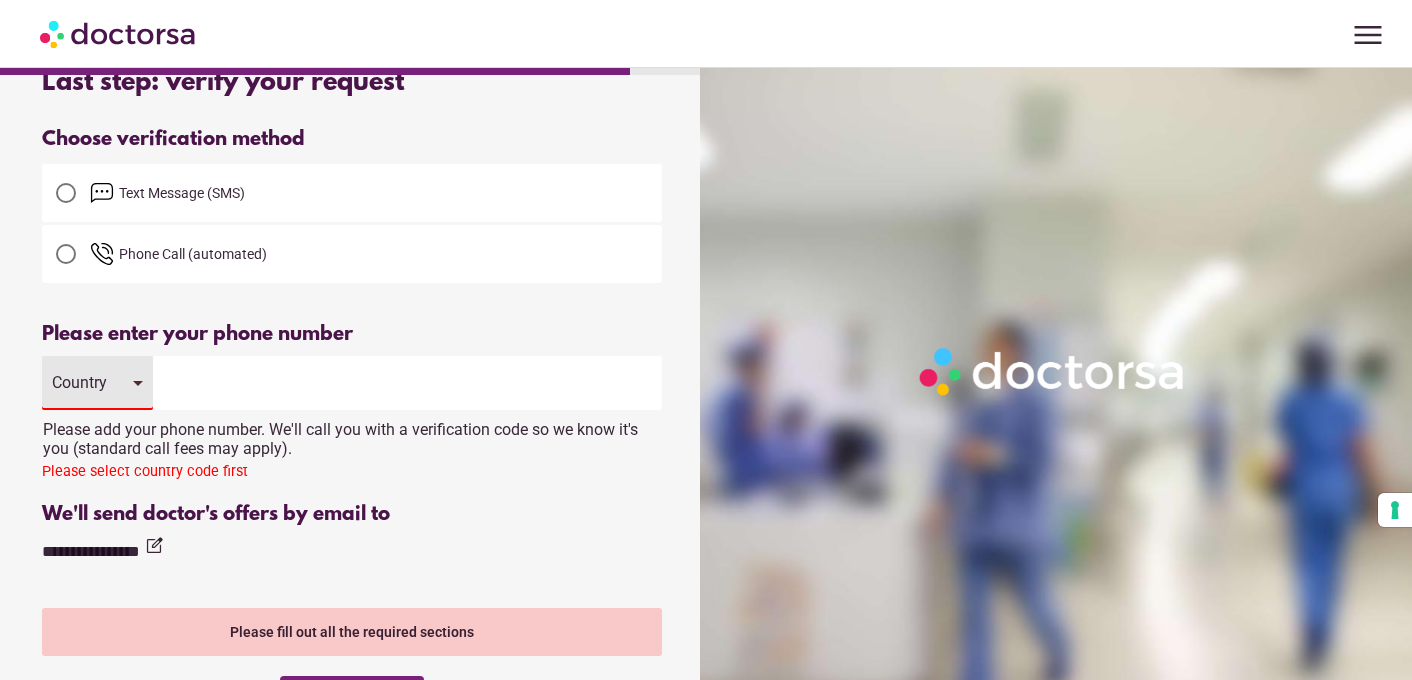 click on "Country" at bounding box center (82, 382) 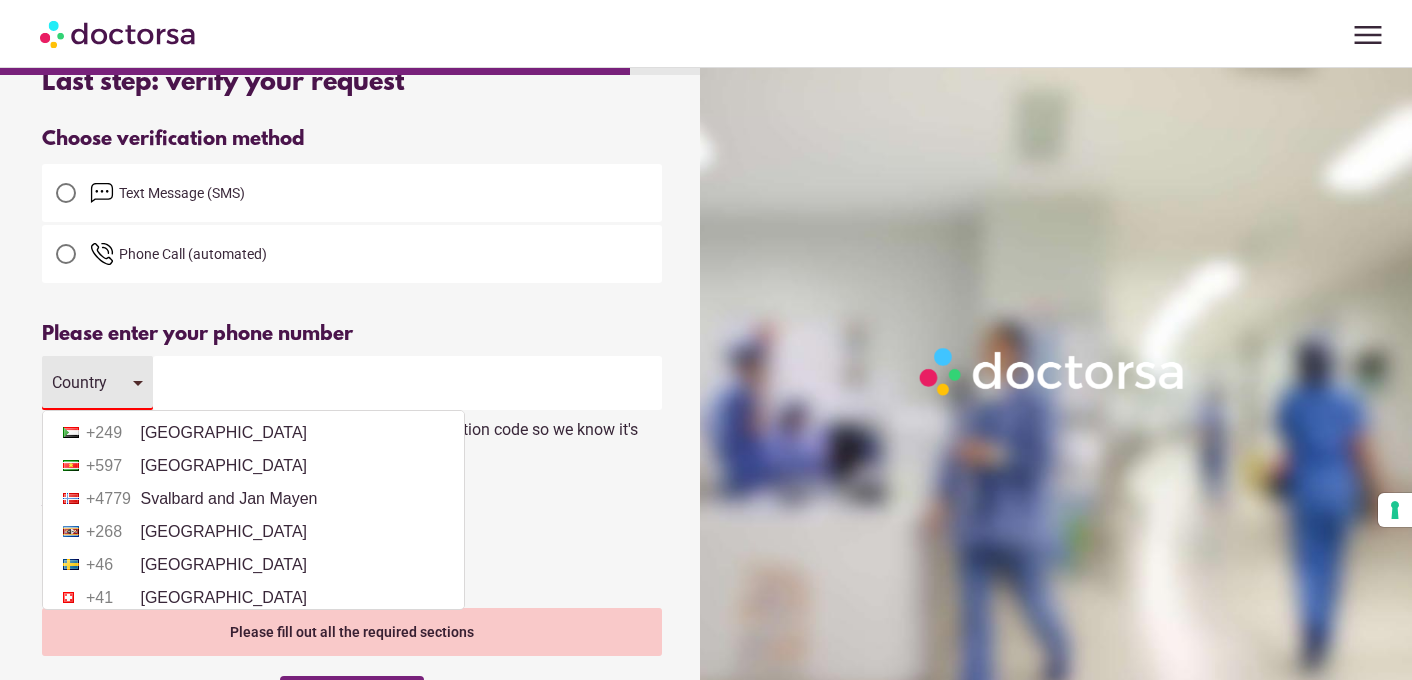 scroll, scrollTop: 8096, scrollLeft: 0, axis: vertical 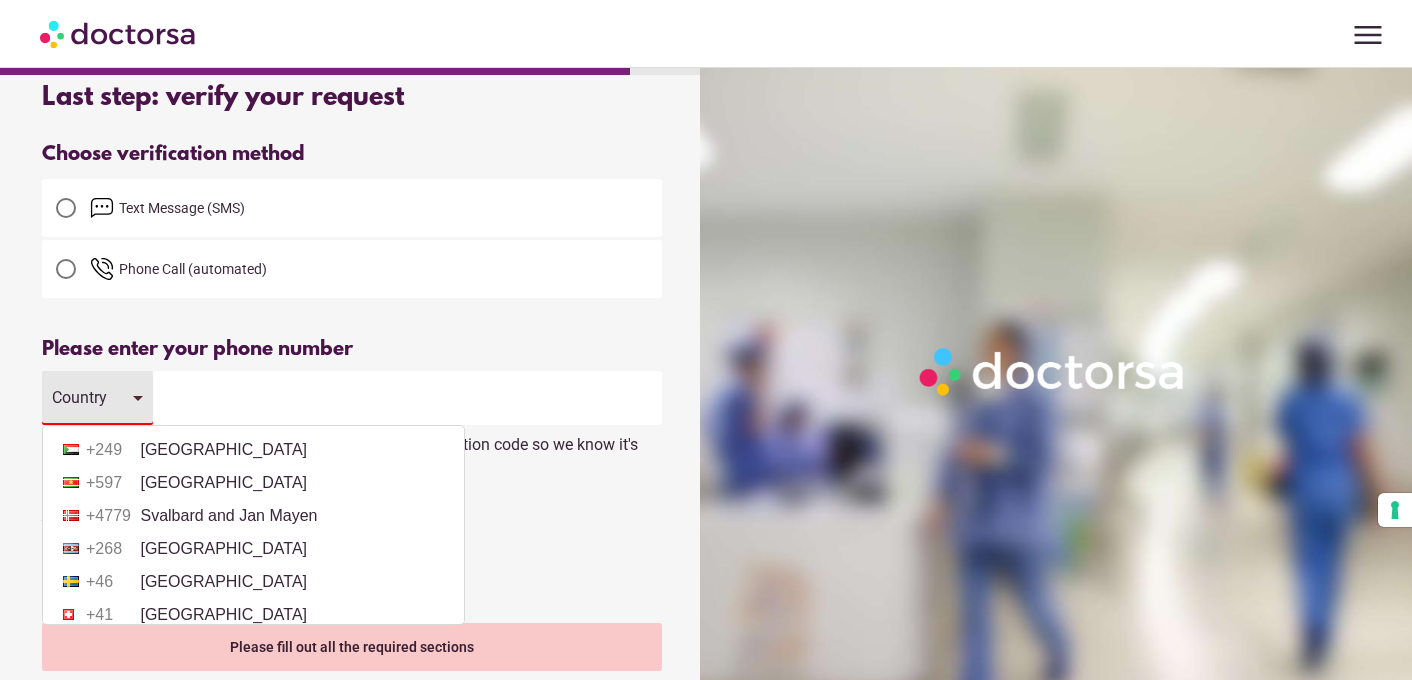 click on "+34   [GEOGRAPHIC_DATA]" at bounding box center (253, 384) 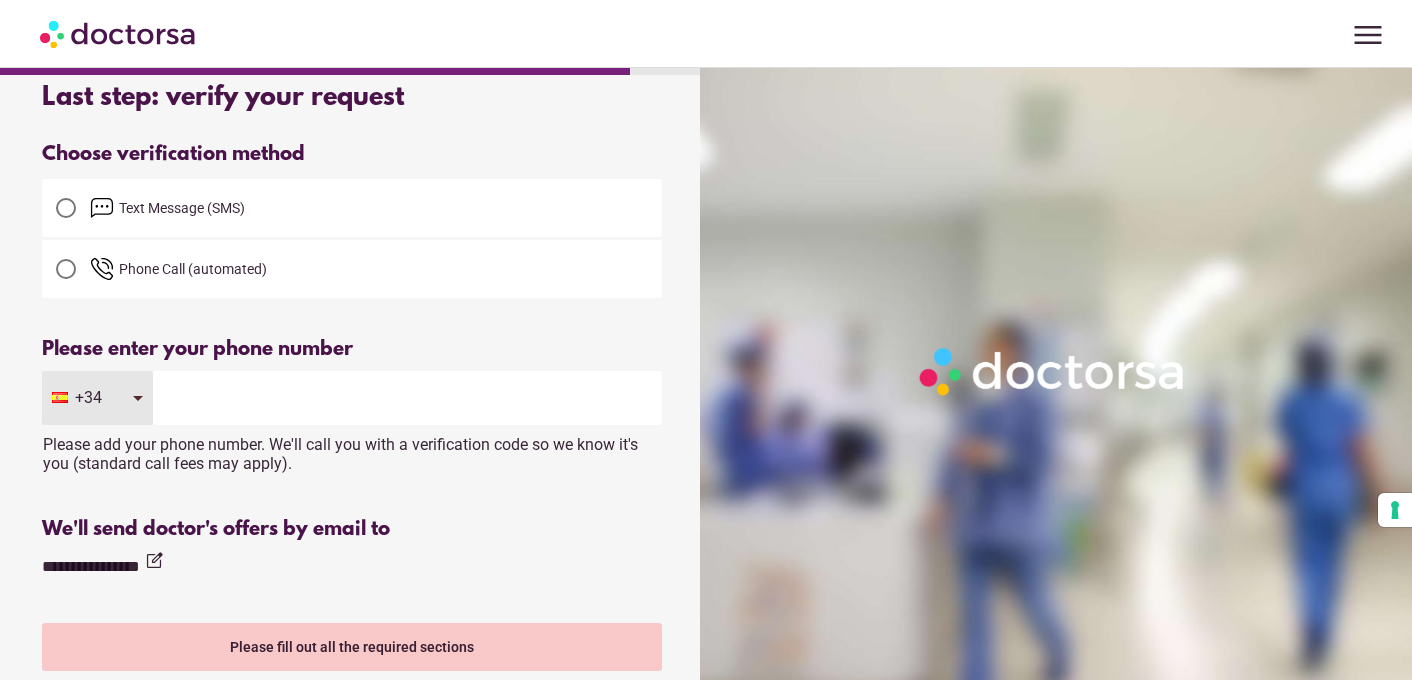 click at bounding box center [407, 398] 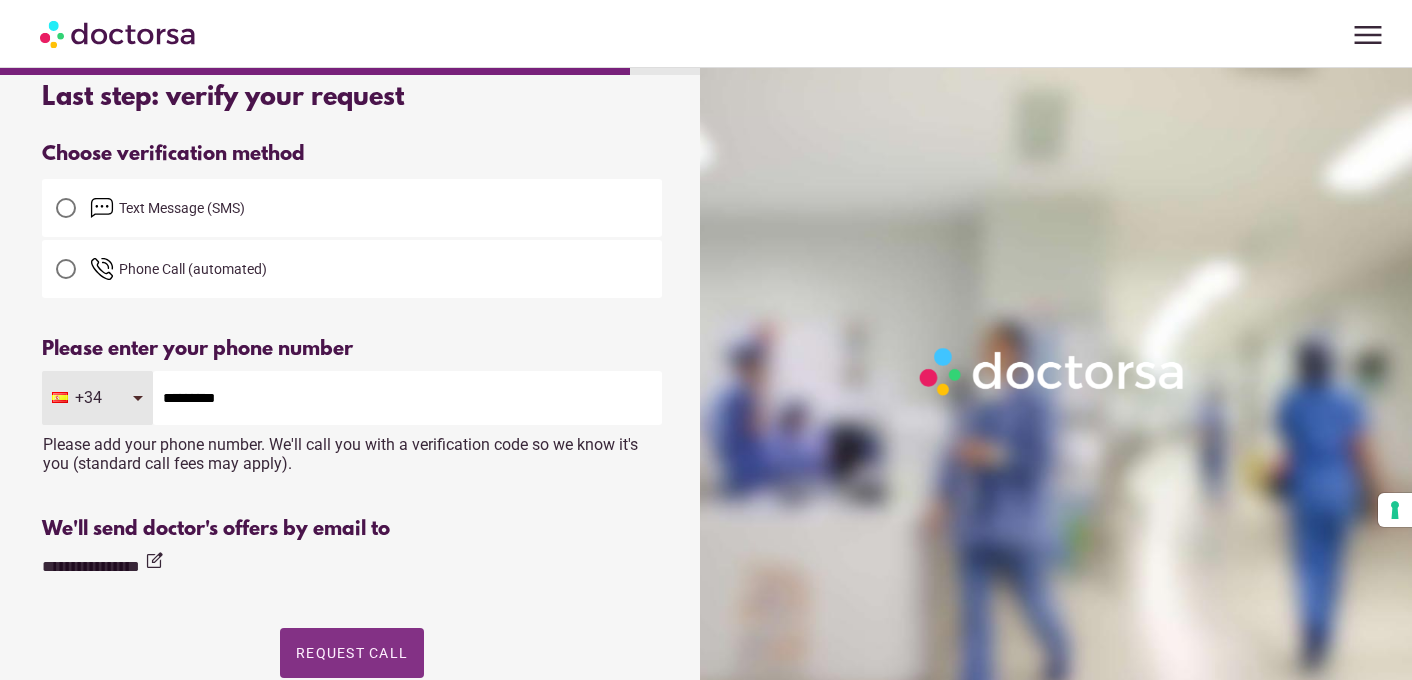 type on "*********" 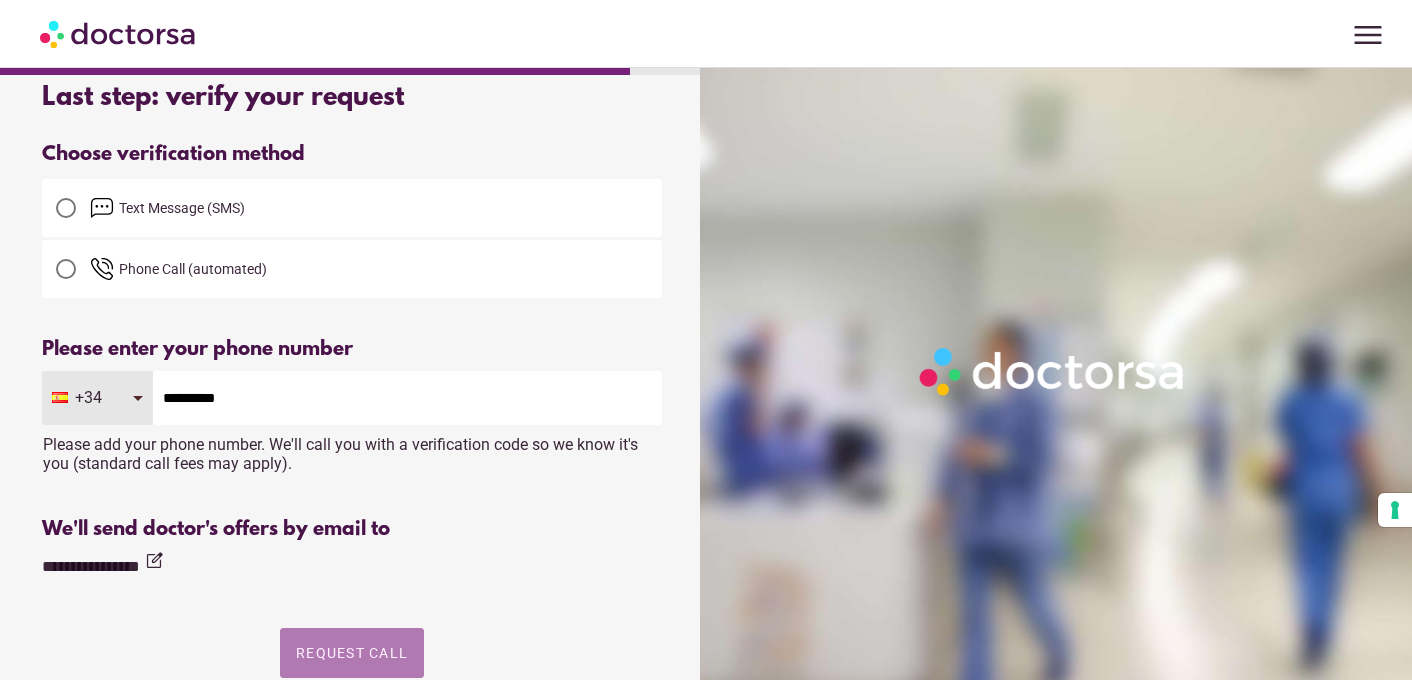 click on "Request Call" at bounding box center (352, 653) 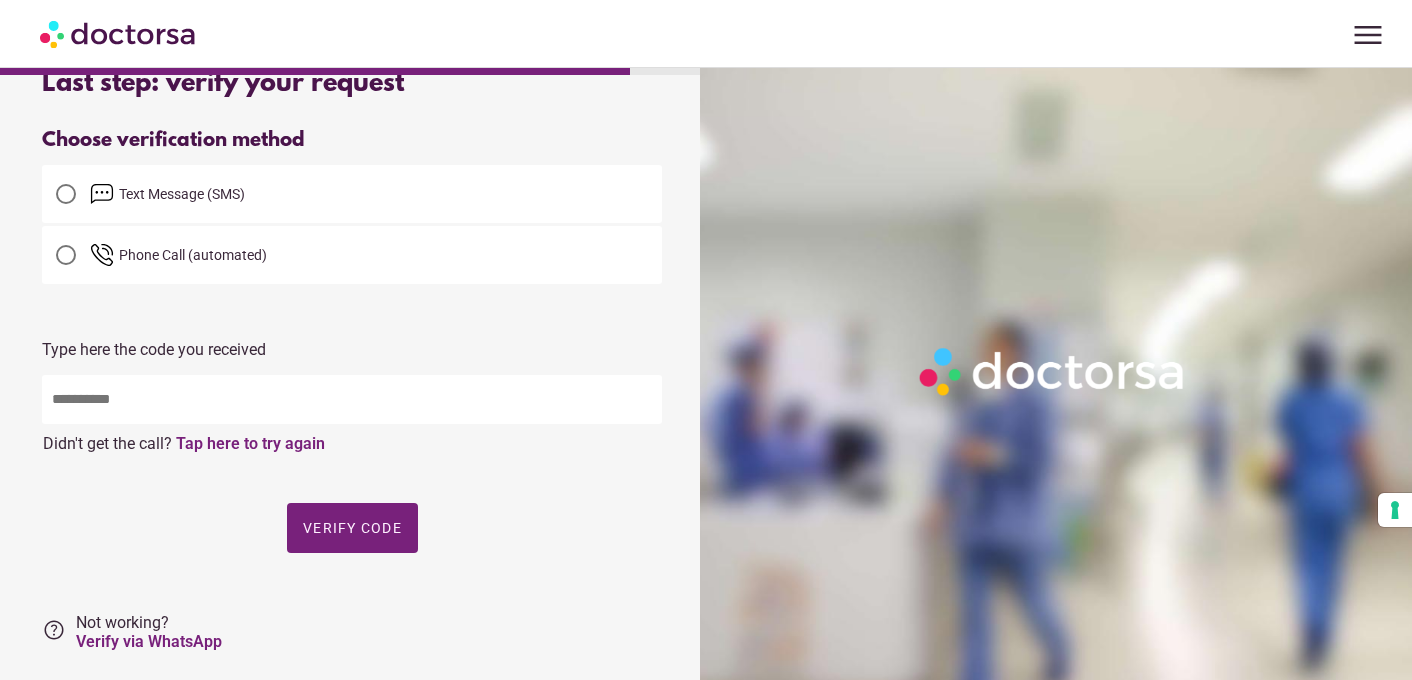 scroll, scrollTop: 47, scrollLeft: 0, axis: vertical 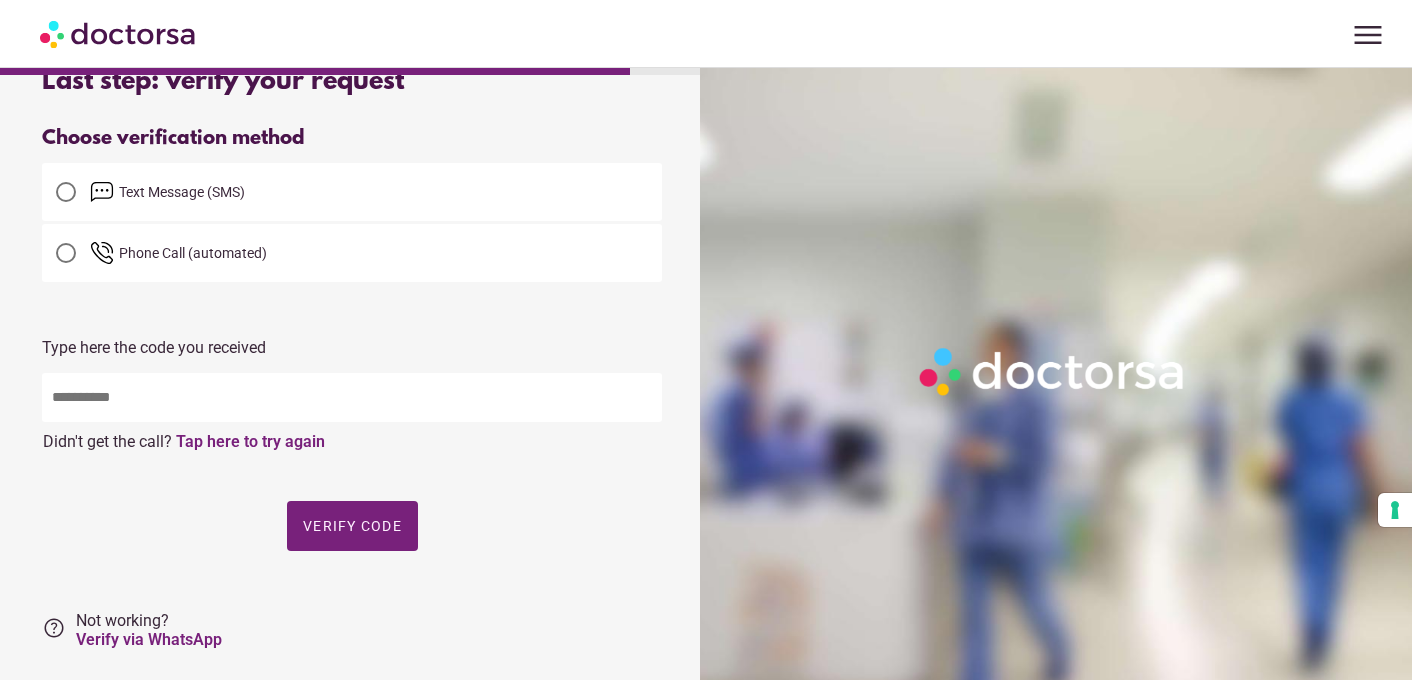 click at bounding box center [352, 397] 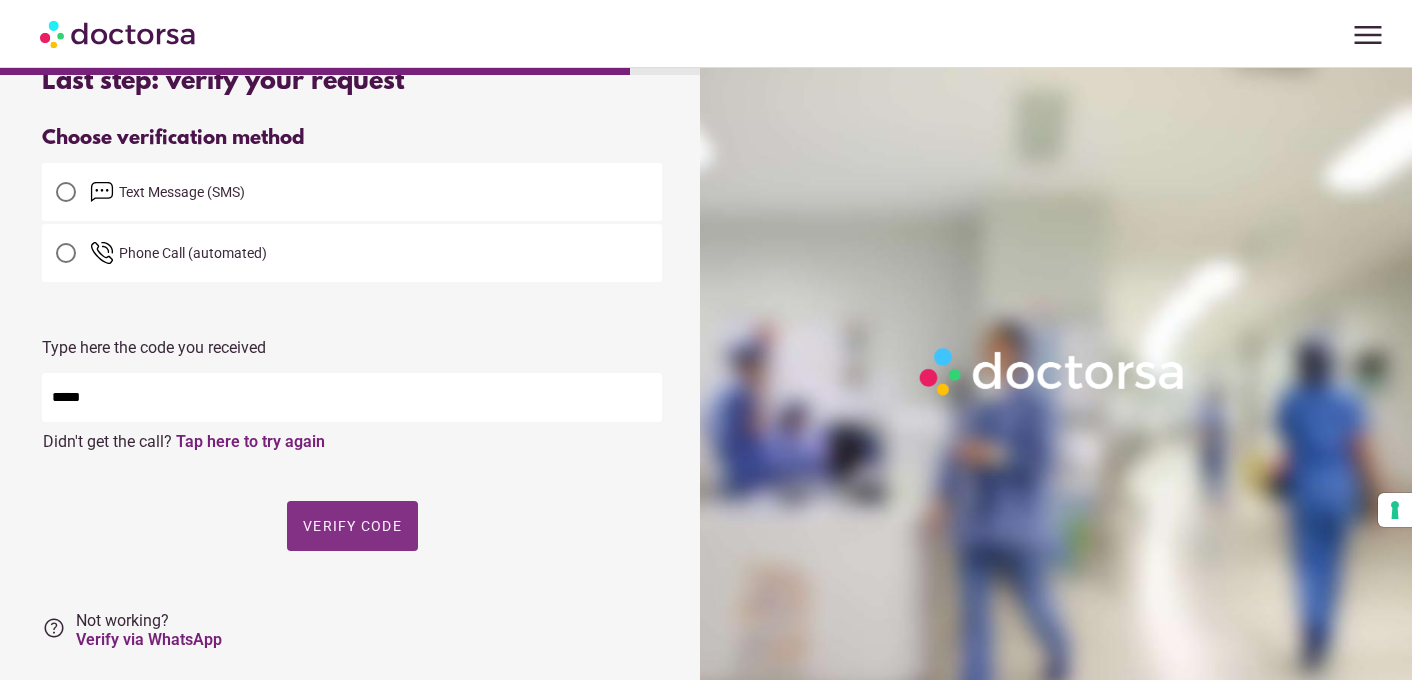 type on "*****" 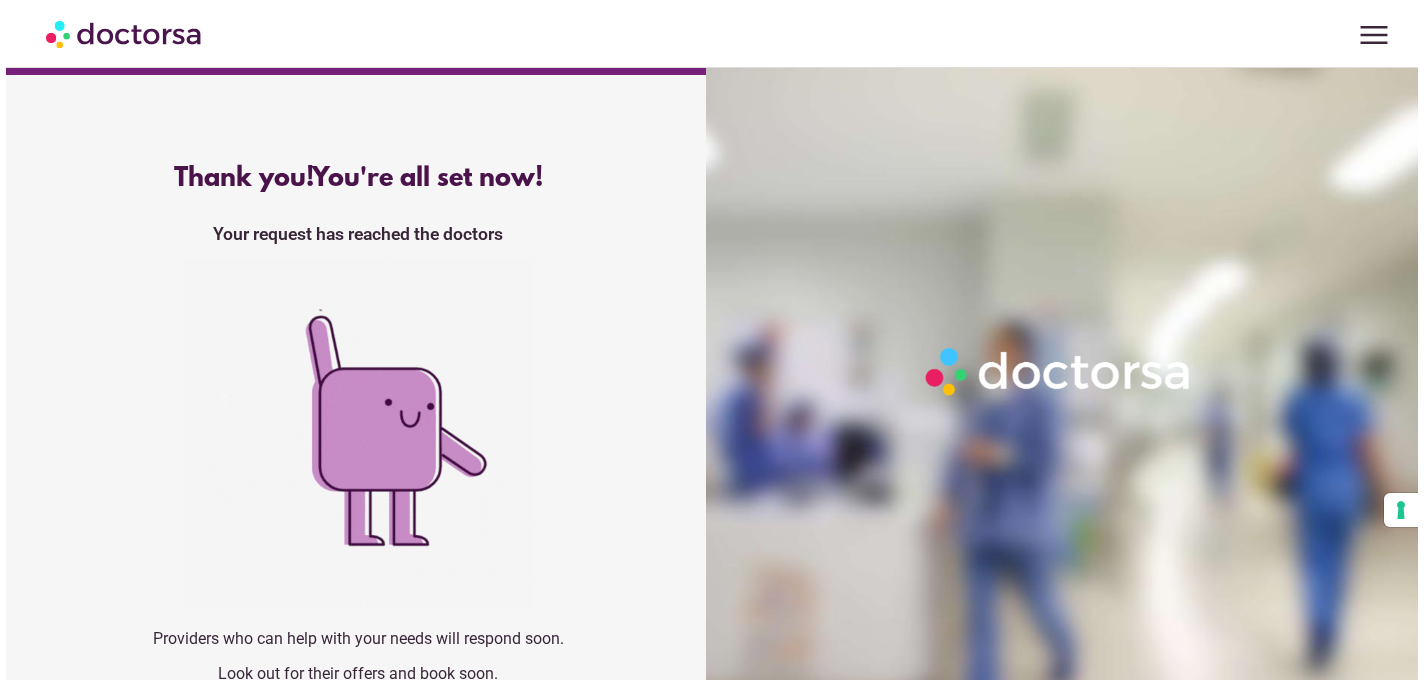 scroll, scrollTop: 36, scrollLeft: 0, axis: vertical 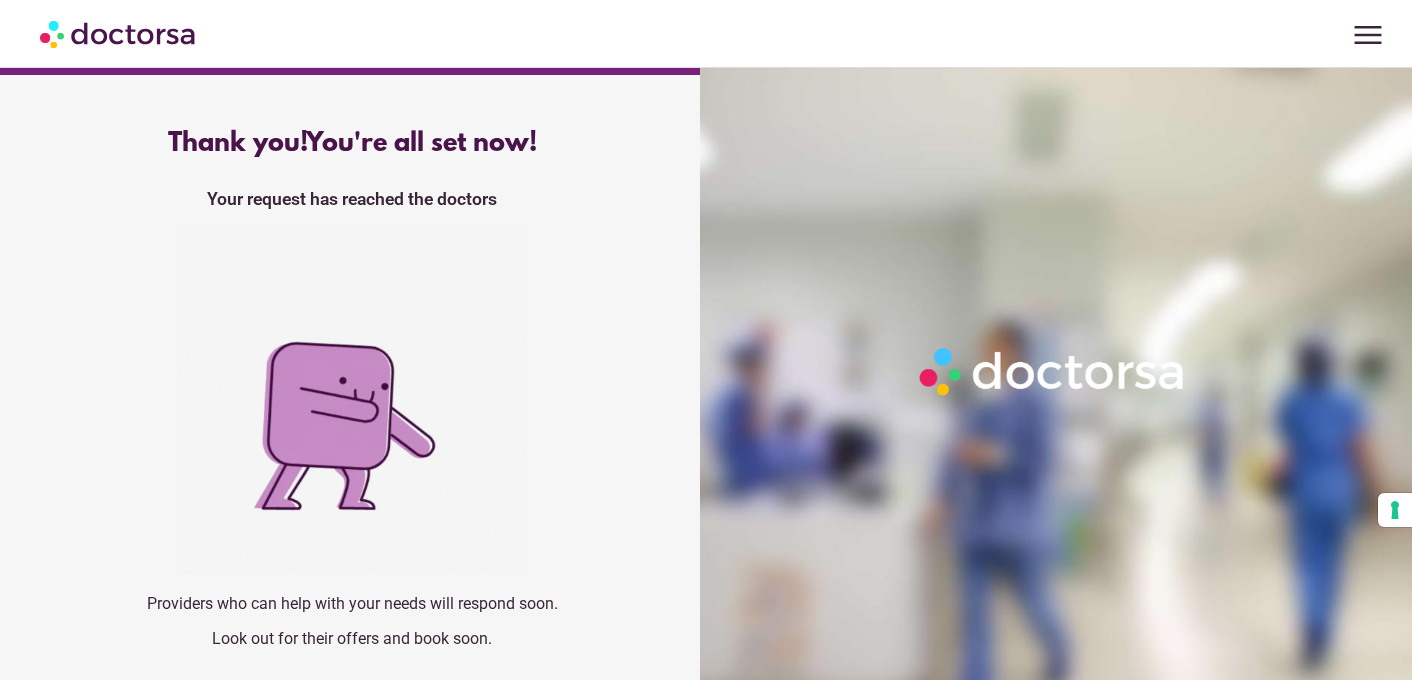 click on "menu" at bounding box center [1368, 35] 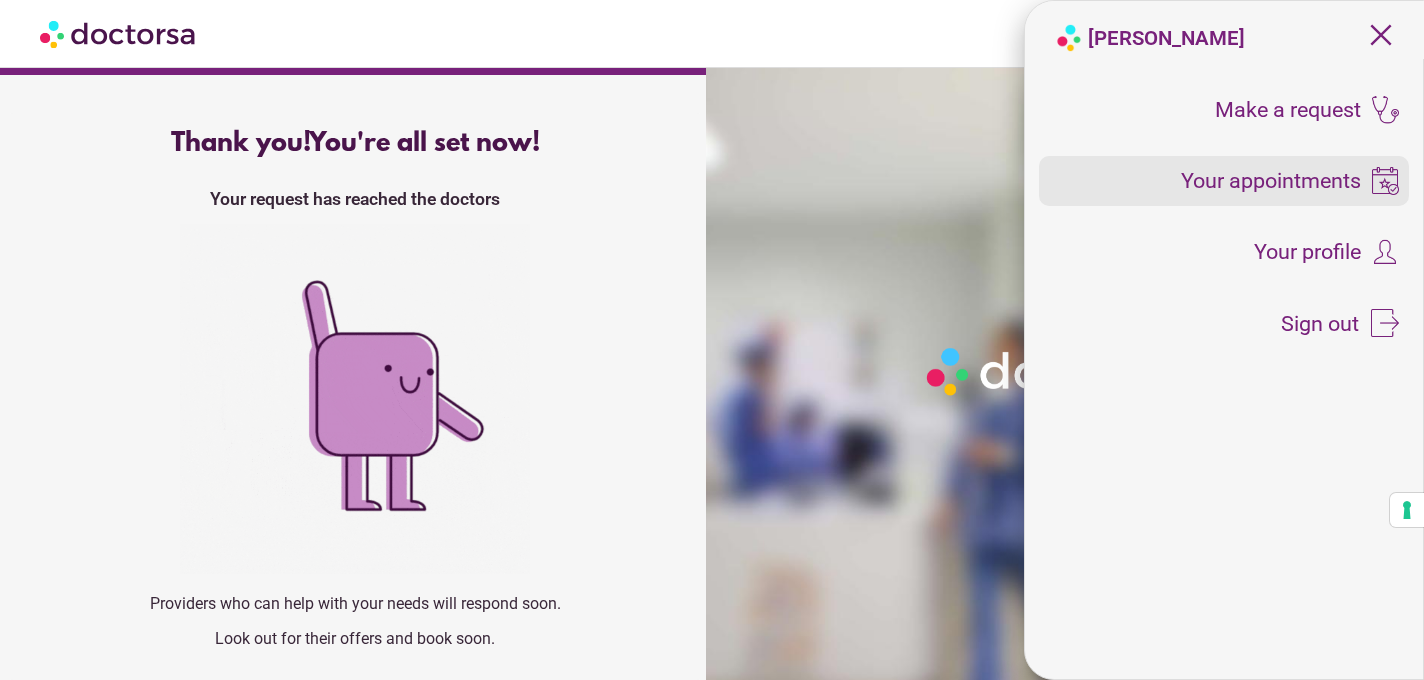 click on "Your appointments" at bounding box center (1271, 181) 